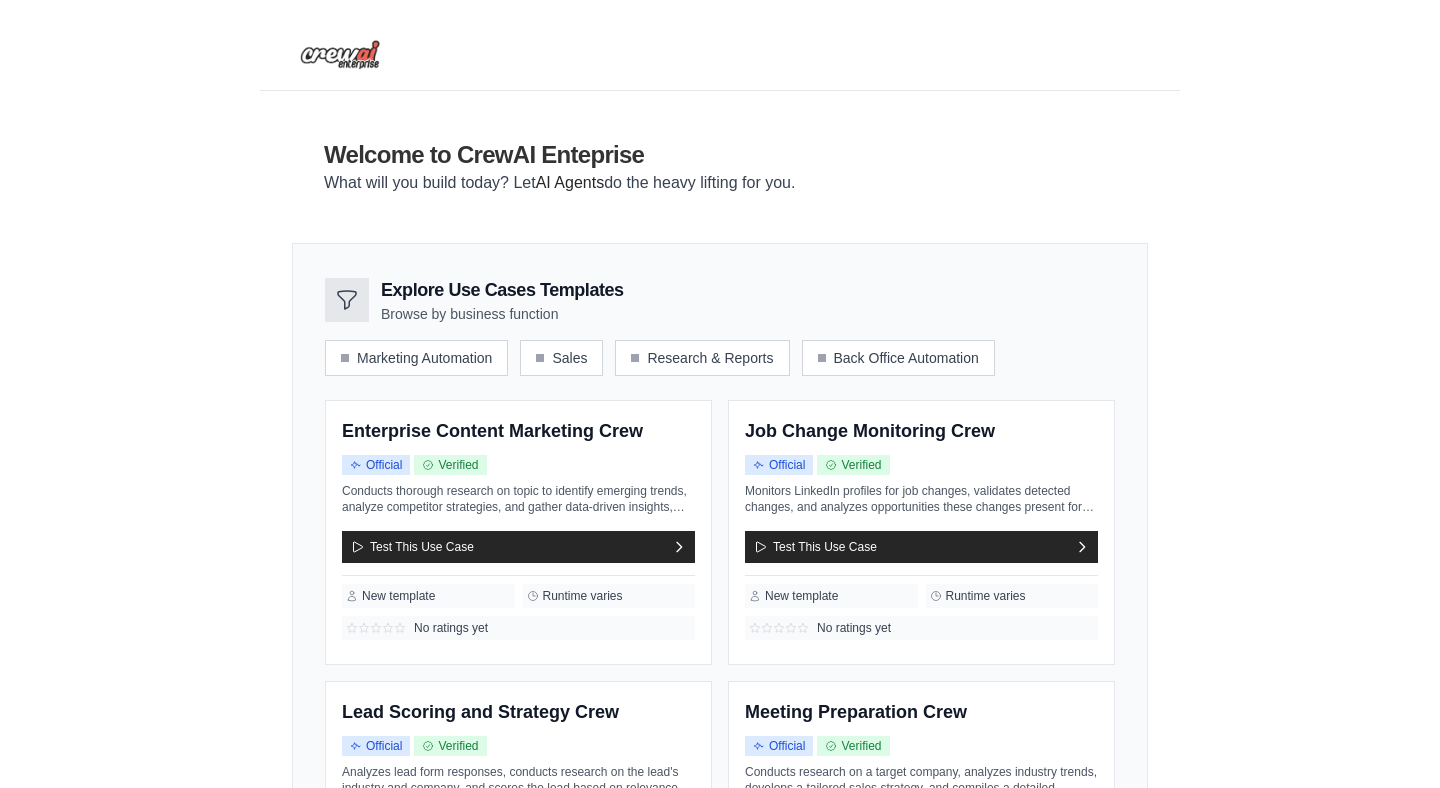 scroll, scrollTop: 195, scrollLeft: 0, axis: vertical 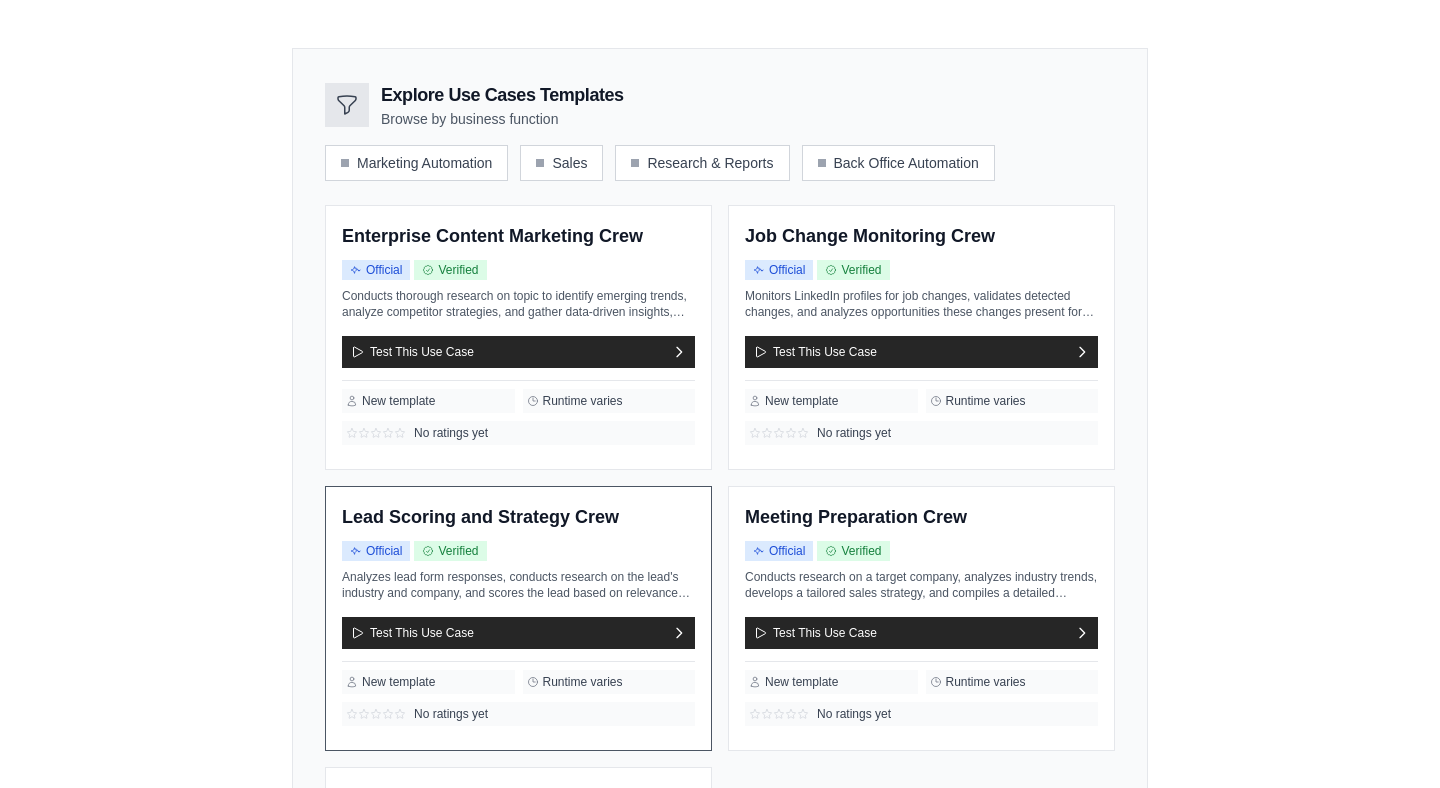 click on "Test This Use Case" at bounding box center [518, 629] 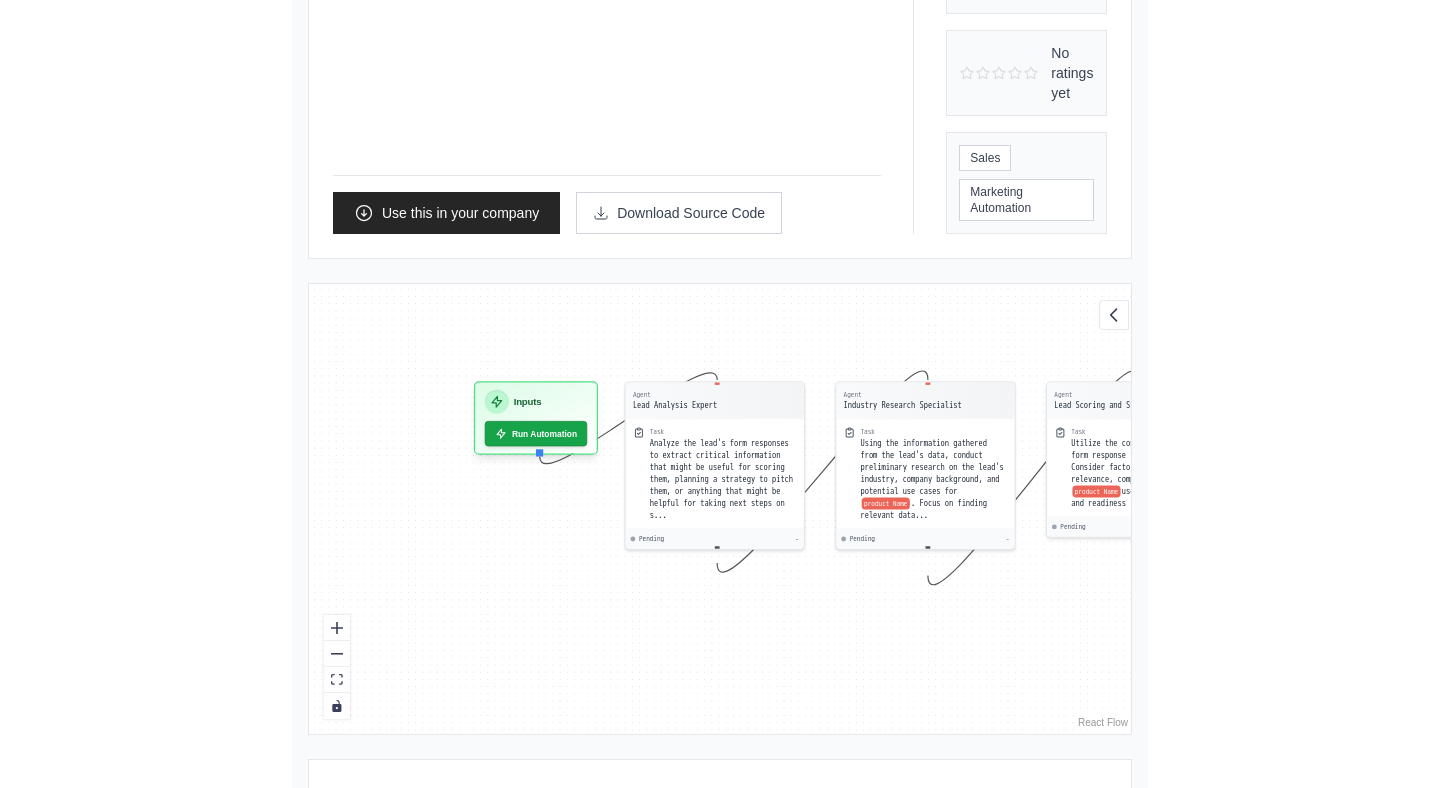 scroll, scrollTop: 439, scrollLeft: 0, axis: vertical 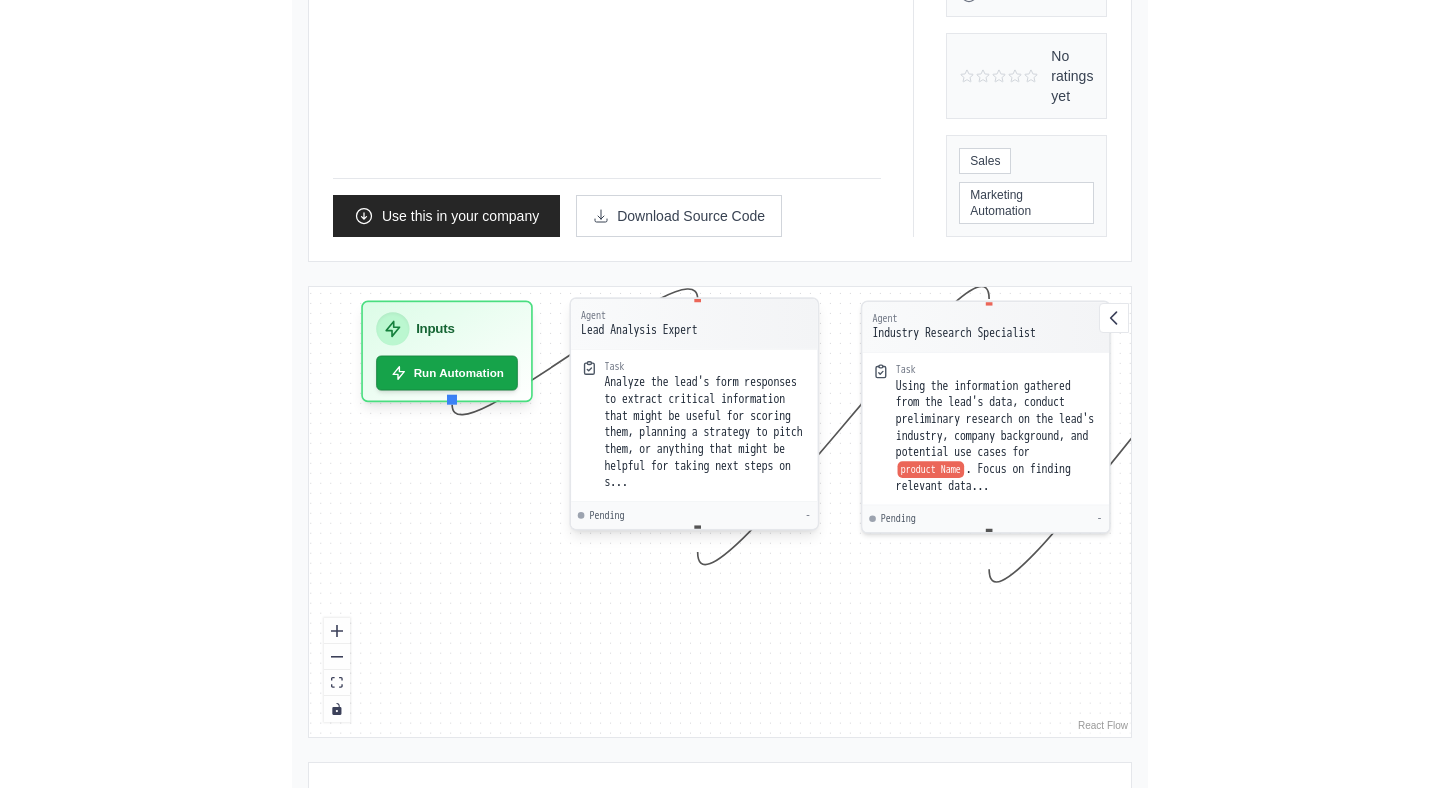 click on "Analyze the lead's form responses to extract critical information that might be useful for scoring them, planning a strategy to pitch them, or anything that might be helpful for taking next steps on s..." at bounding box center [705, 433] 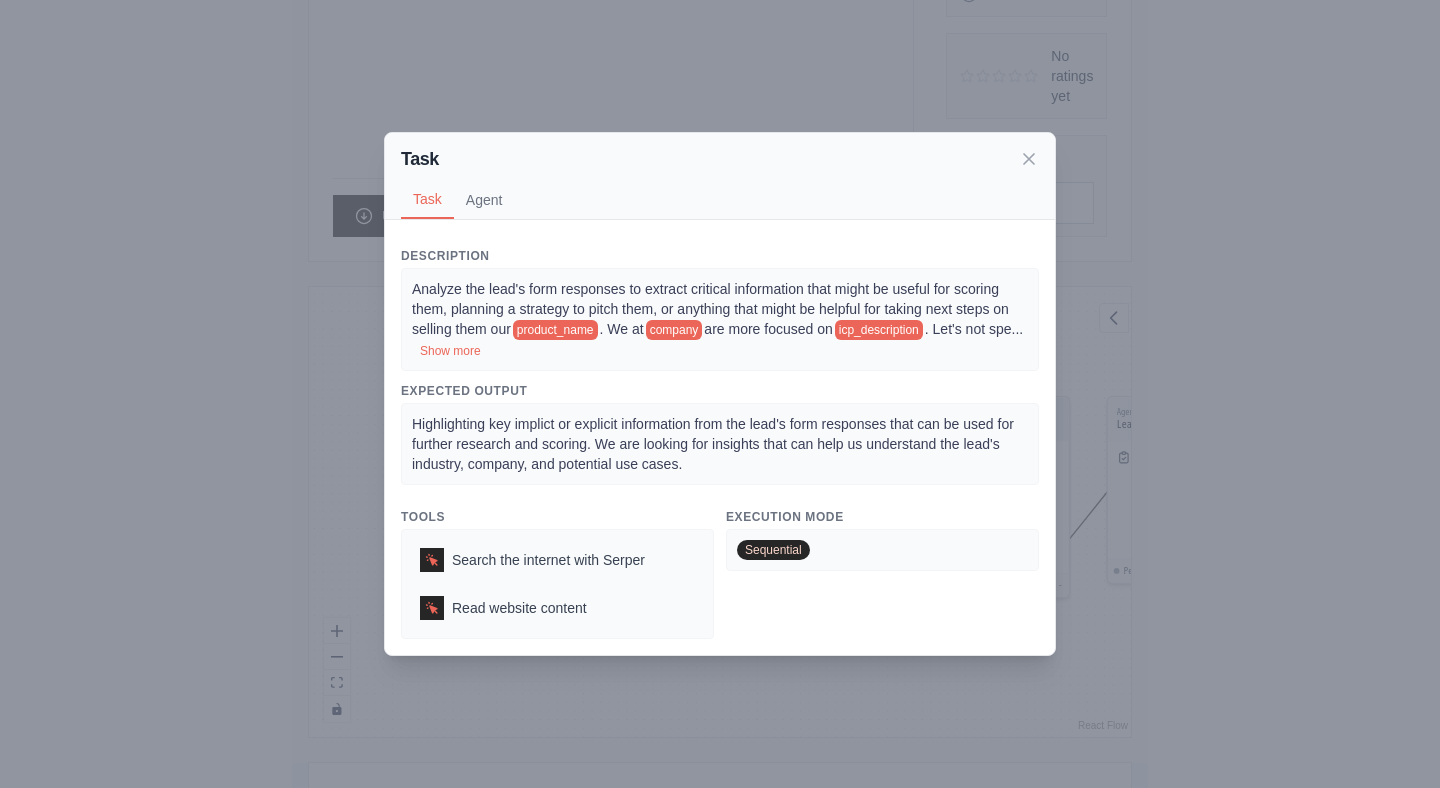 click on "Show more" at bounding box center (450, 351) 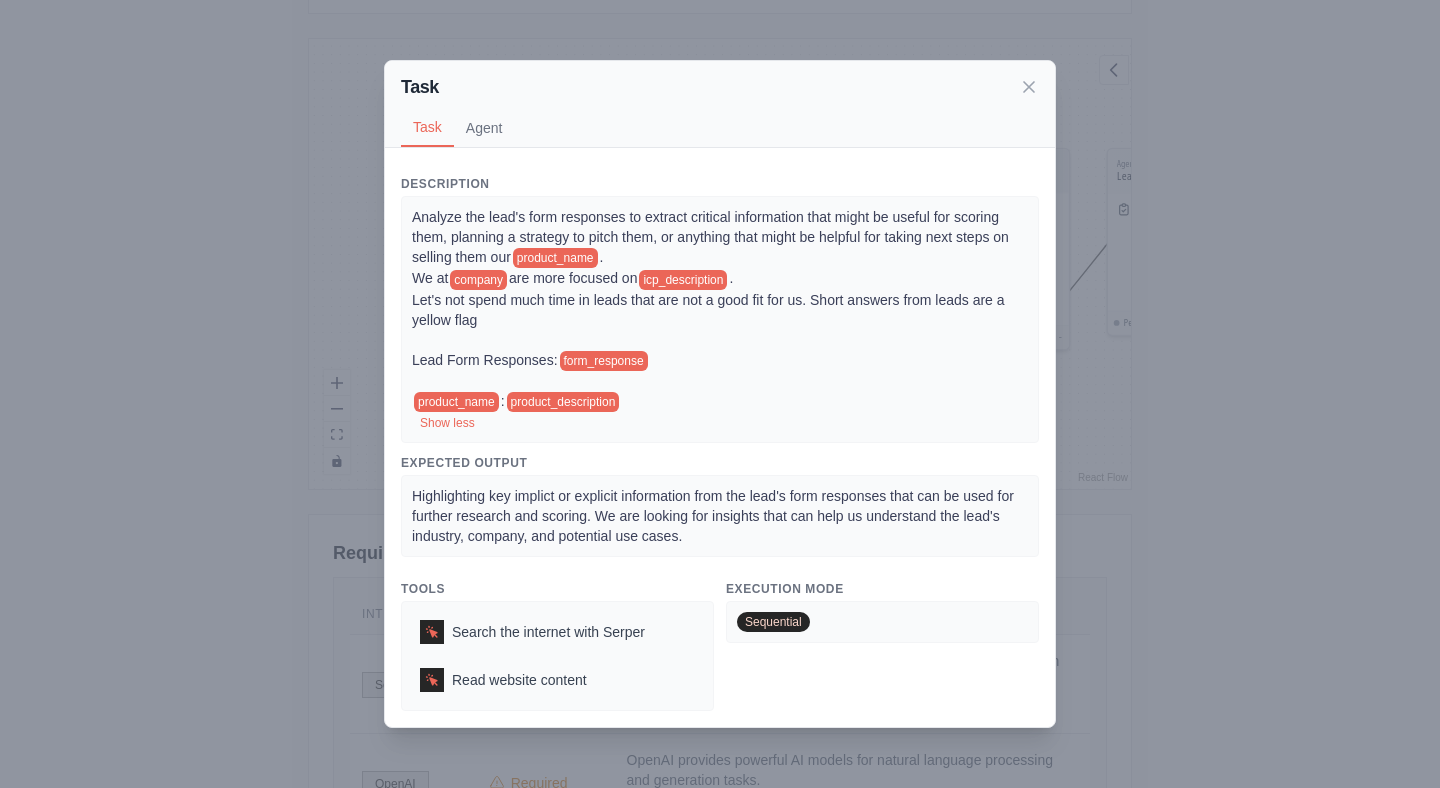 scroll, scrollTop: 705, scrollLeft: 0, axis: vertical 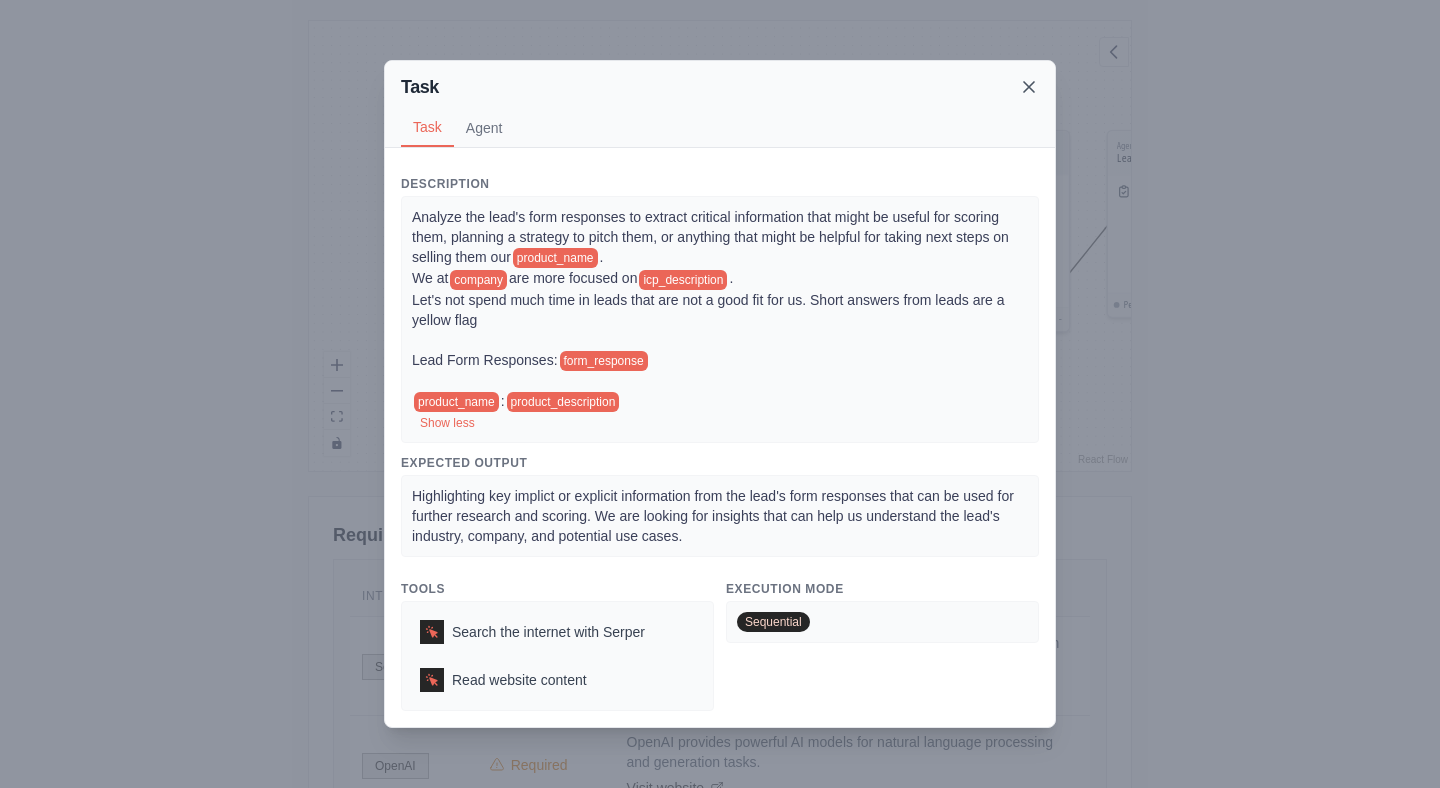 click 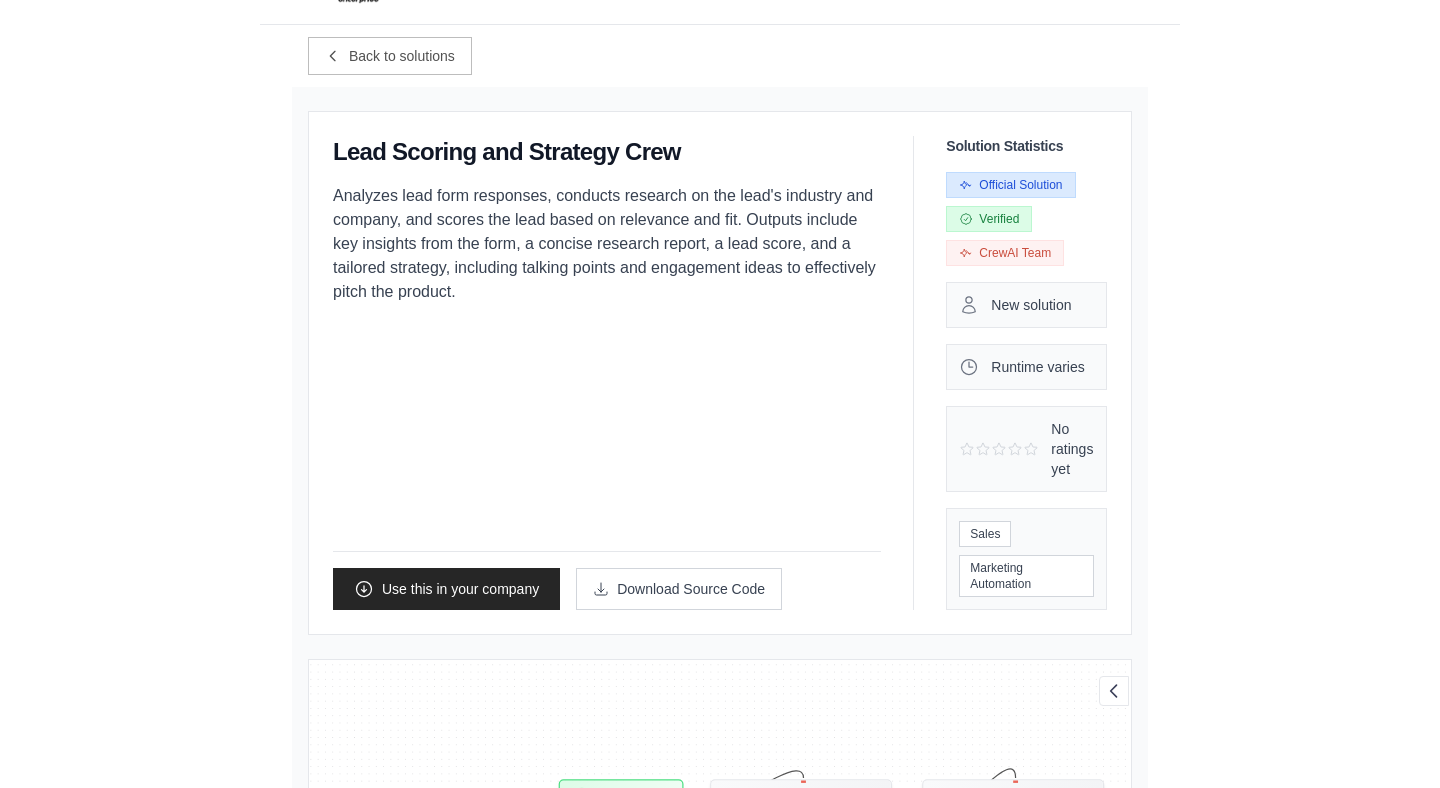 scroll, scrollTop: 0, scrollLeft: 0, axis: both 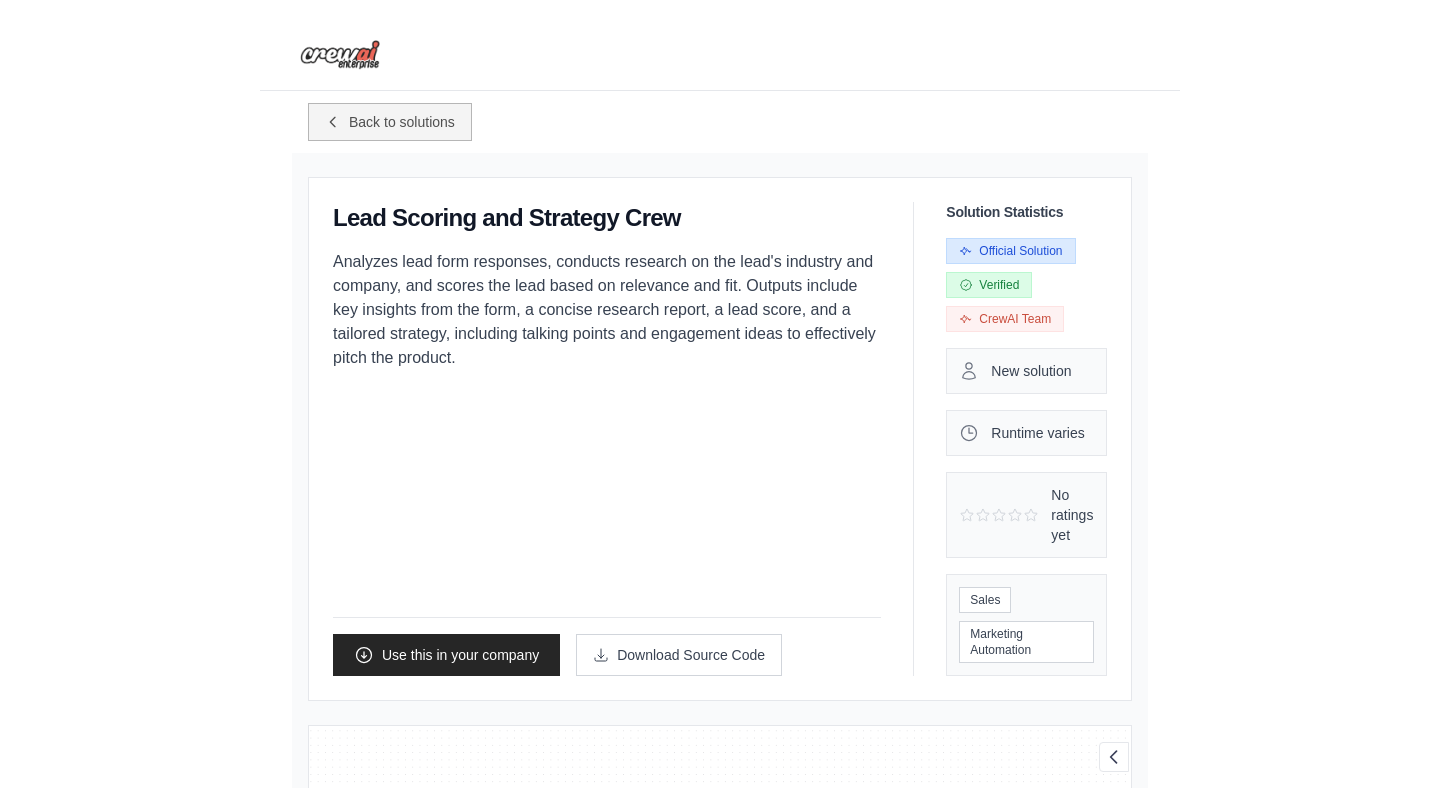click on "Back to solutions" at bounding box center (402, 122) 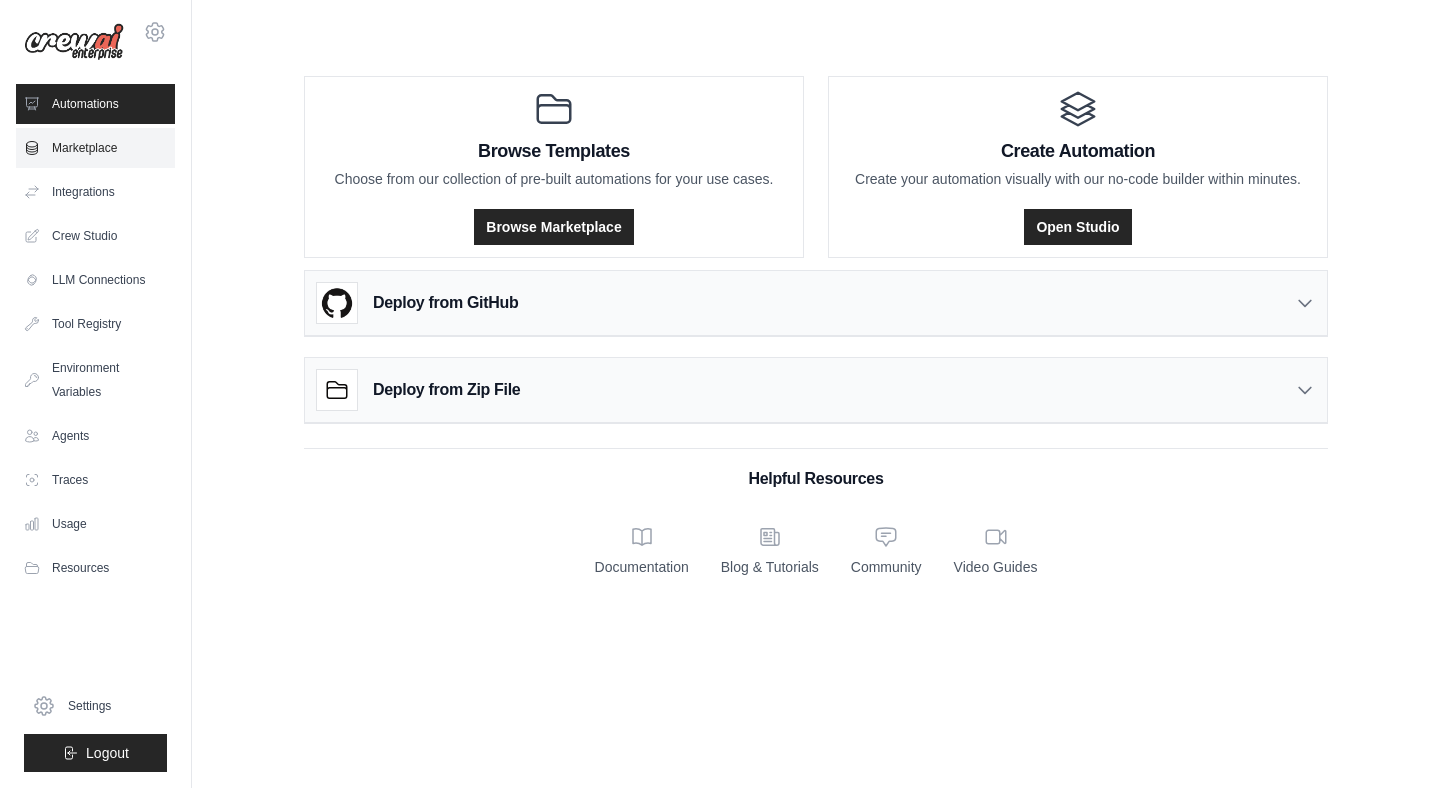click on "Marketplace" at bounding box center (95, 148) 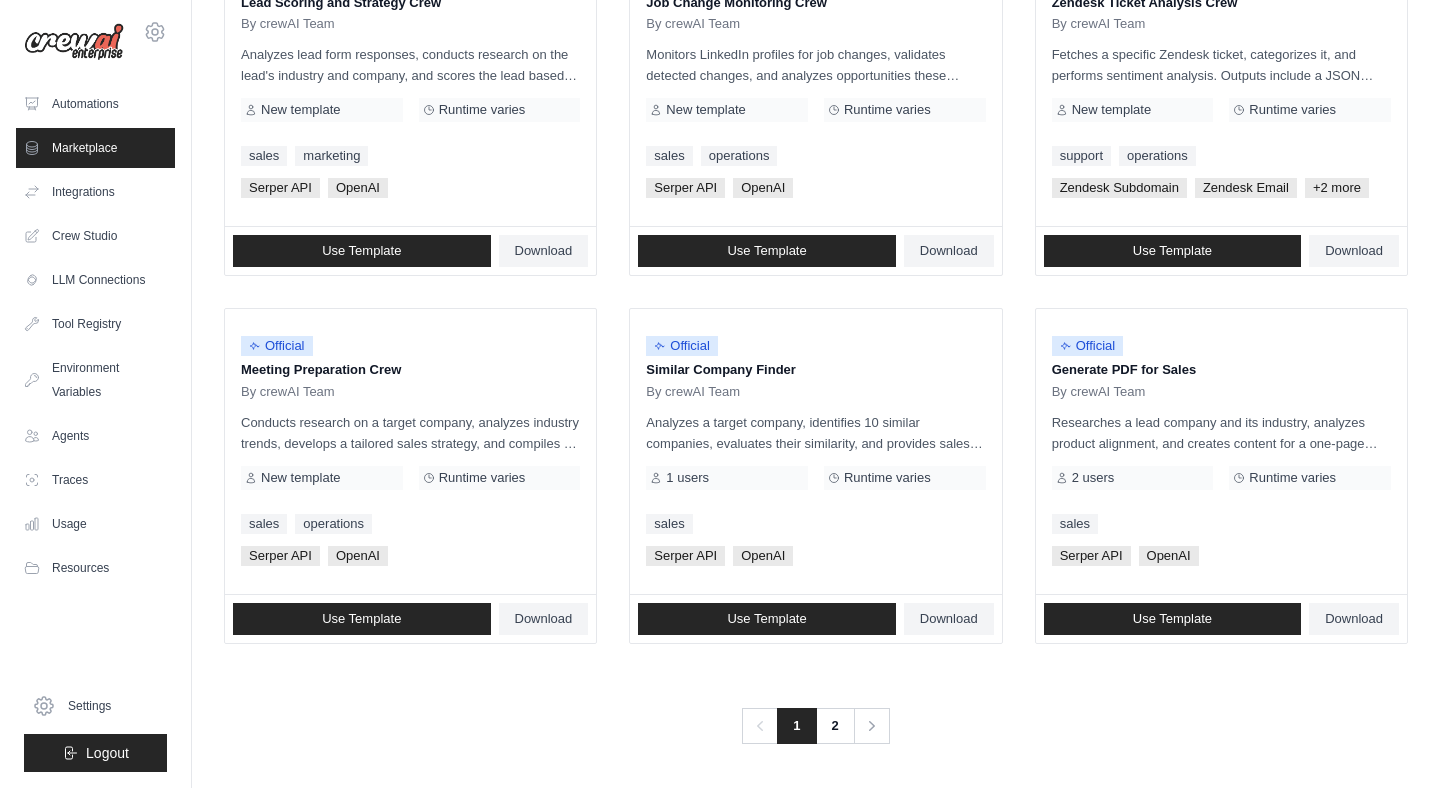 scroll, scrollTop: 1065, scrollLeft: 0, axis: vertical 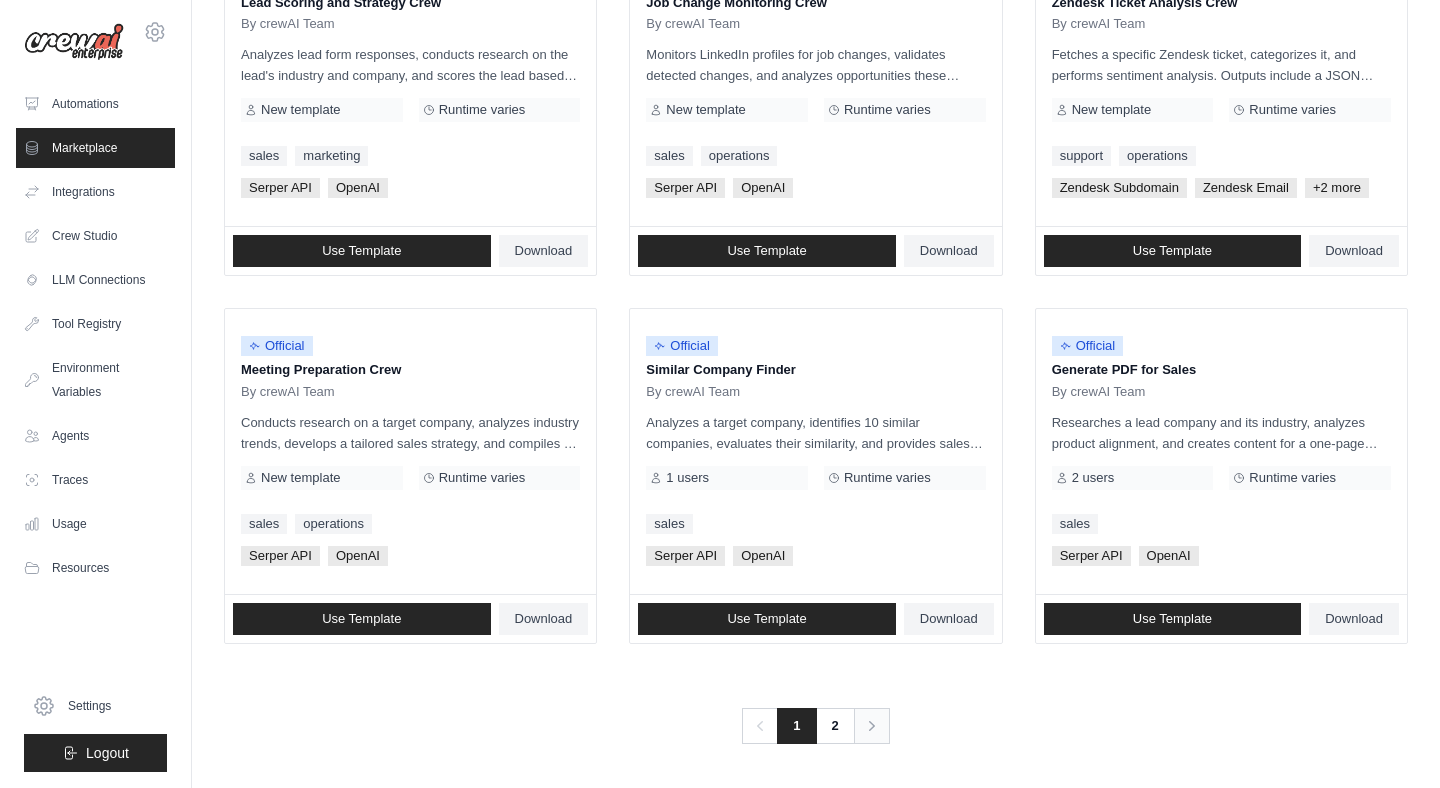 click 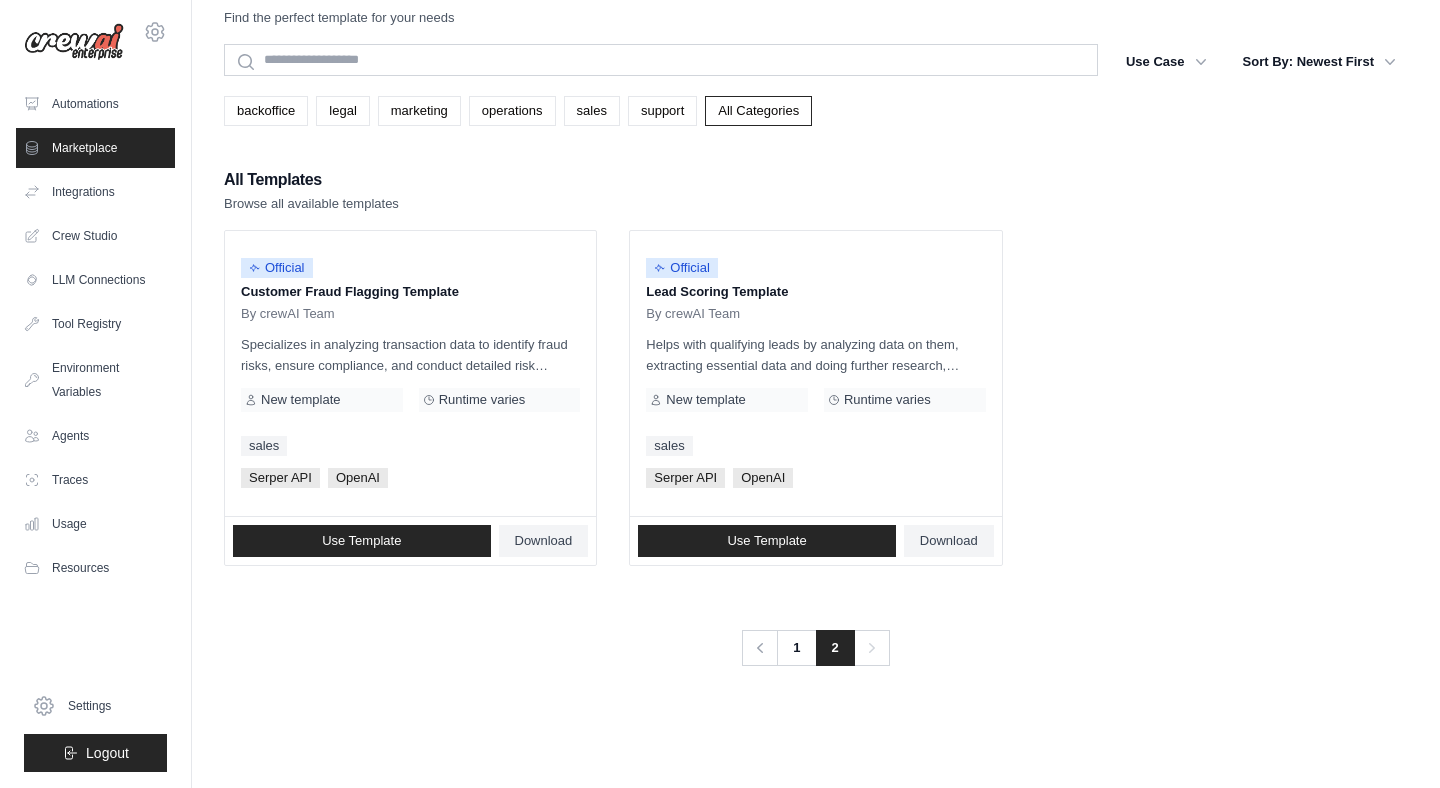 scroll, scrollTop: 0, scrollLeft: 0, axis: both 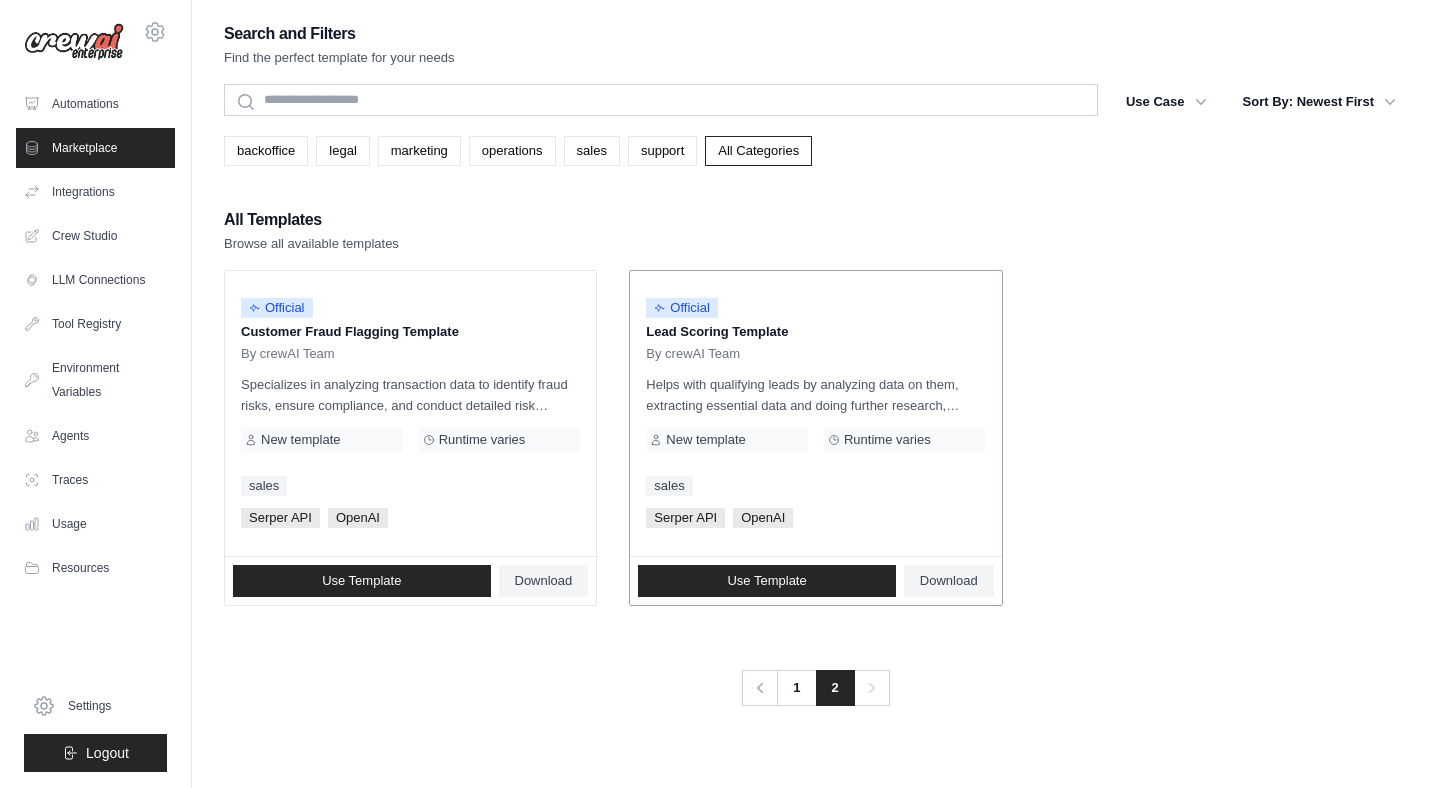 click on "Helps with qualifying leads by analyzing data on them, extracting essential data and doing further research, scoring and planning a strategy to pitch them." at bounding box center (815, 395) 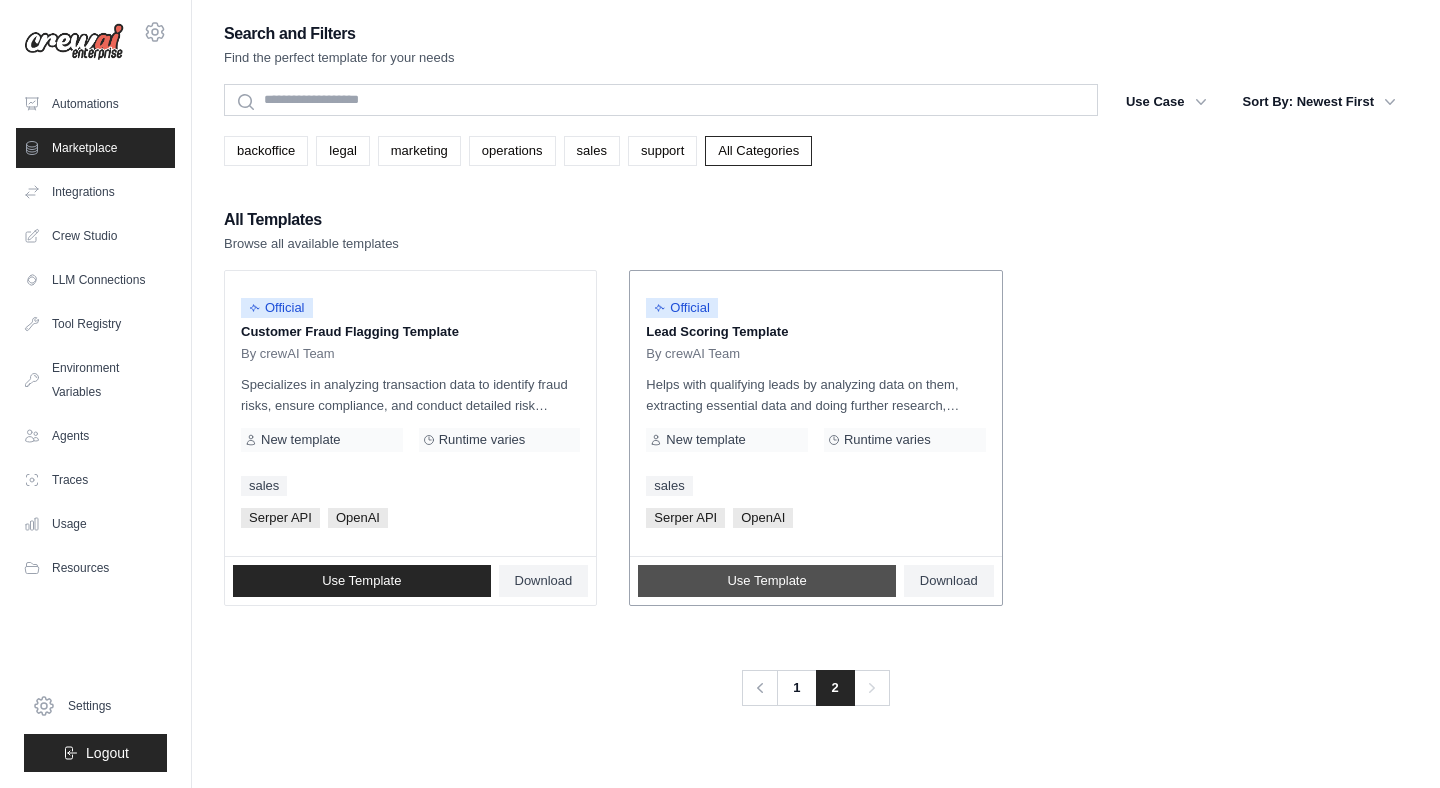 click on "Use Template" at bounding box center [766, 581] 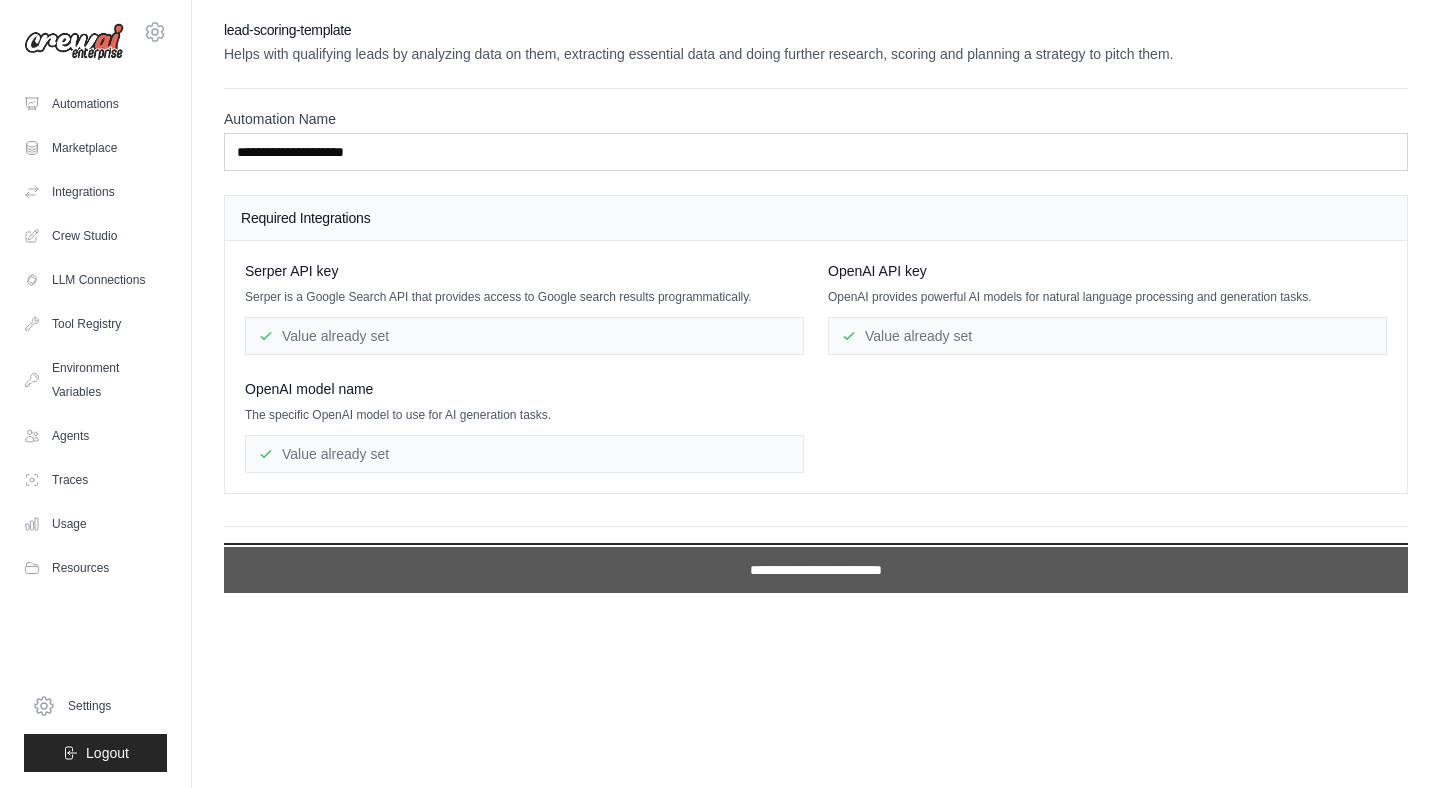 click on "**********" at bounding box center (816, 570) 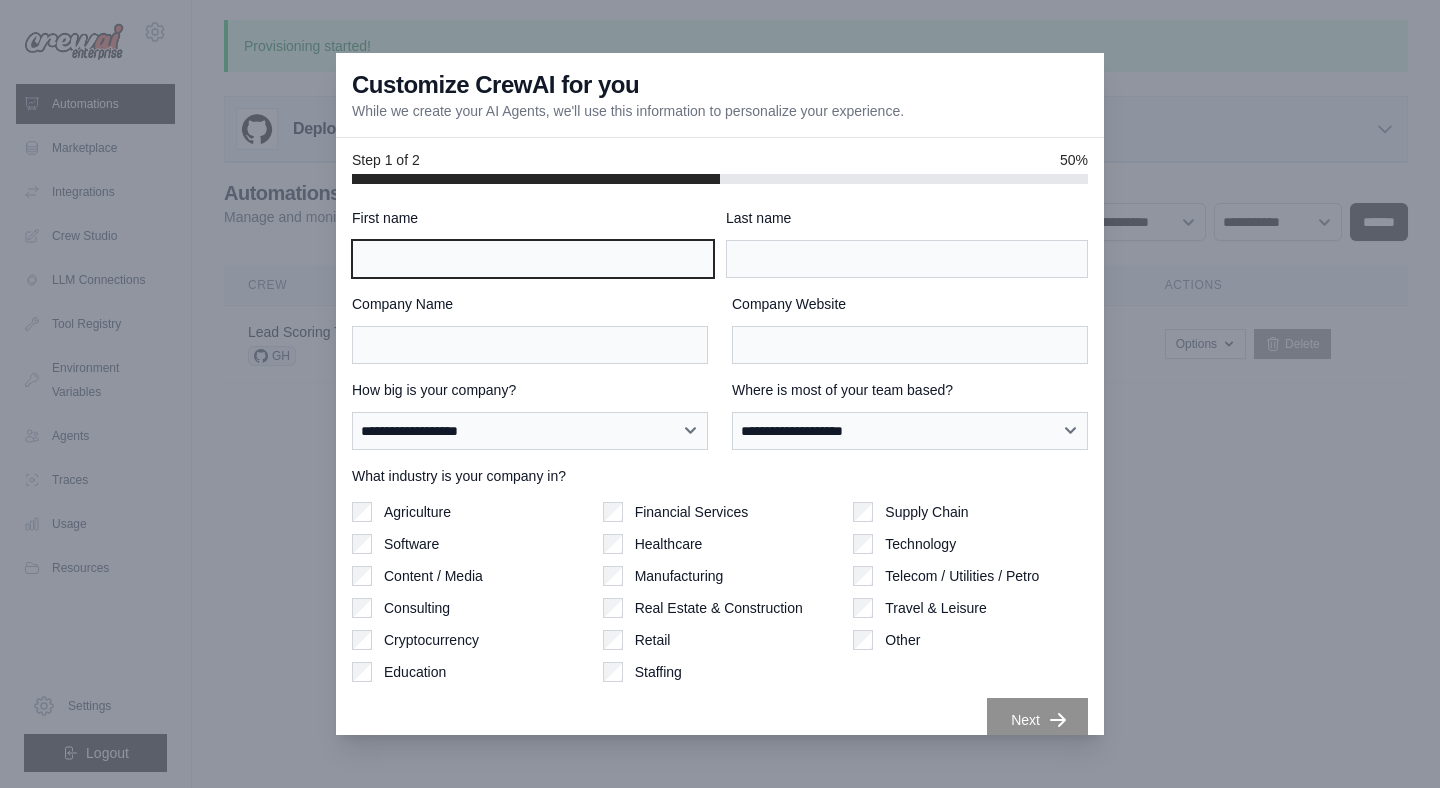 click on "First name" at bounding box center [533, 259] 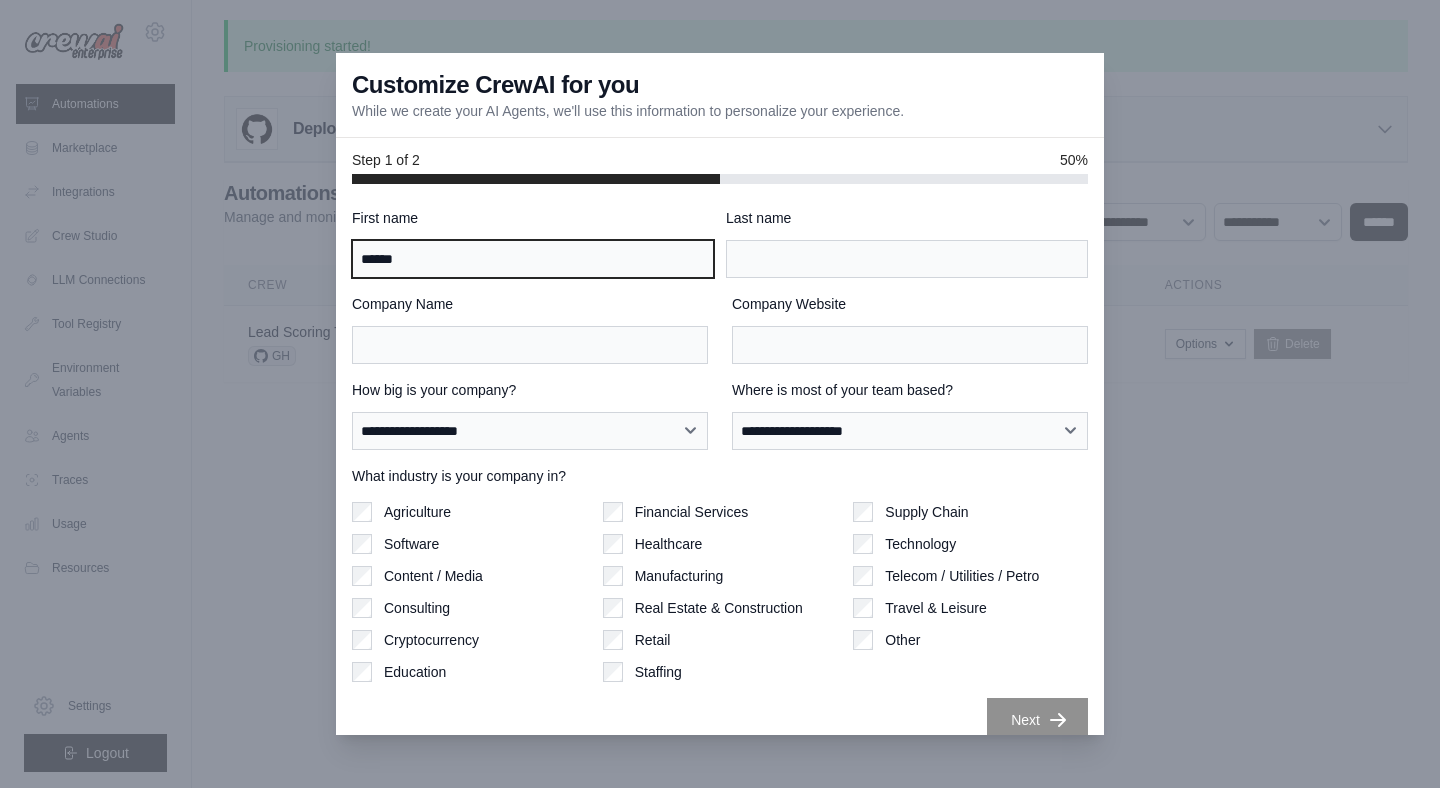 type on "******" 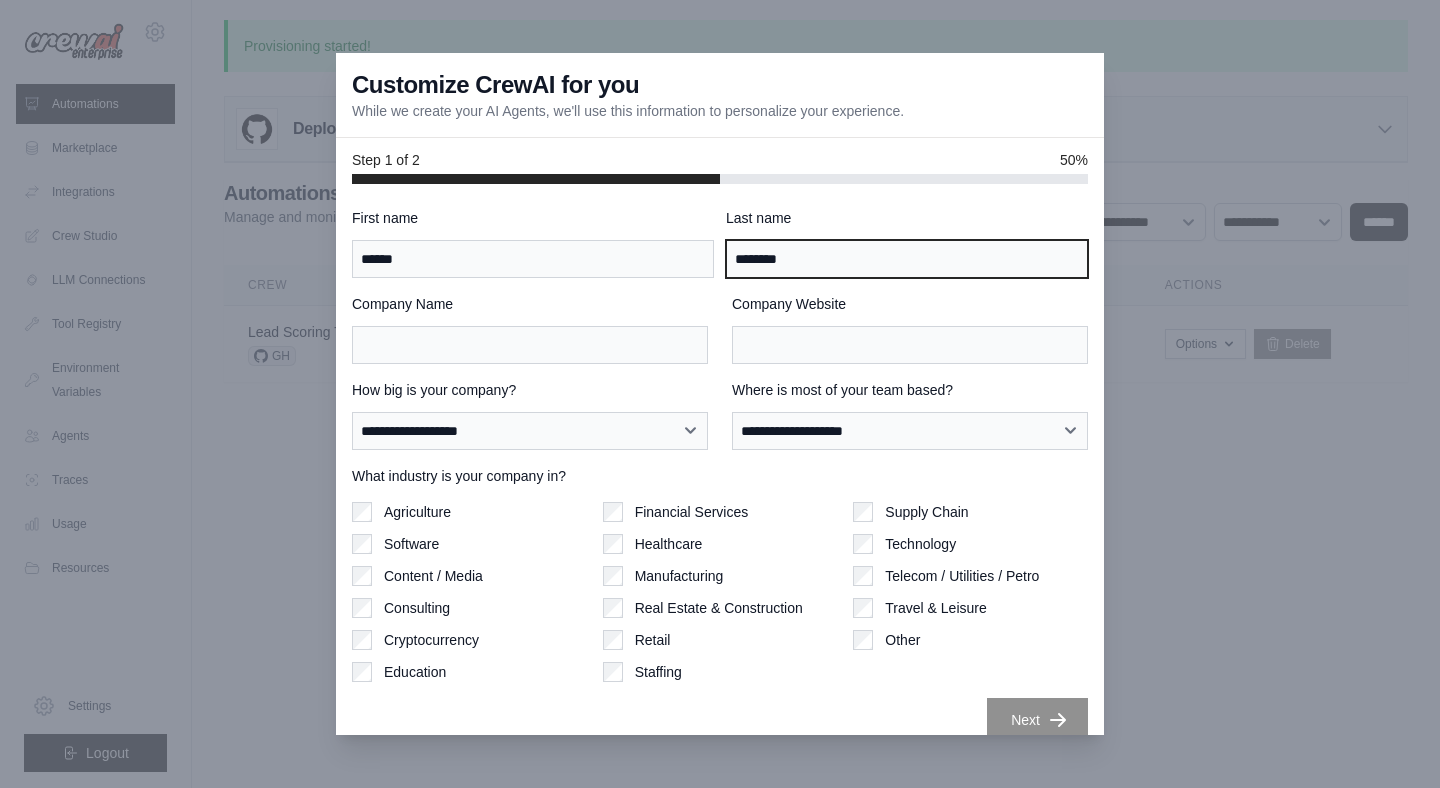 type on "********" 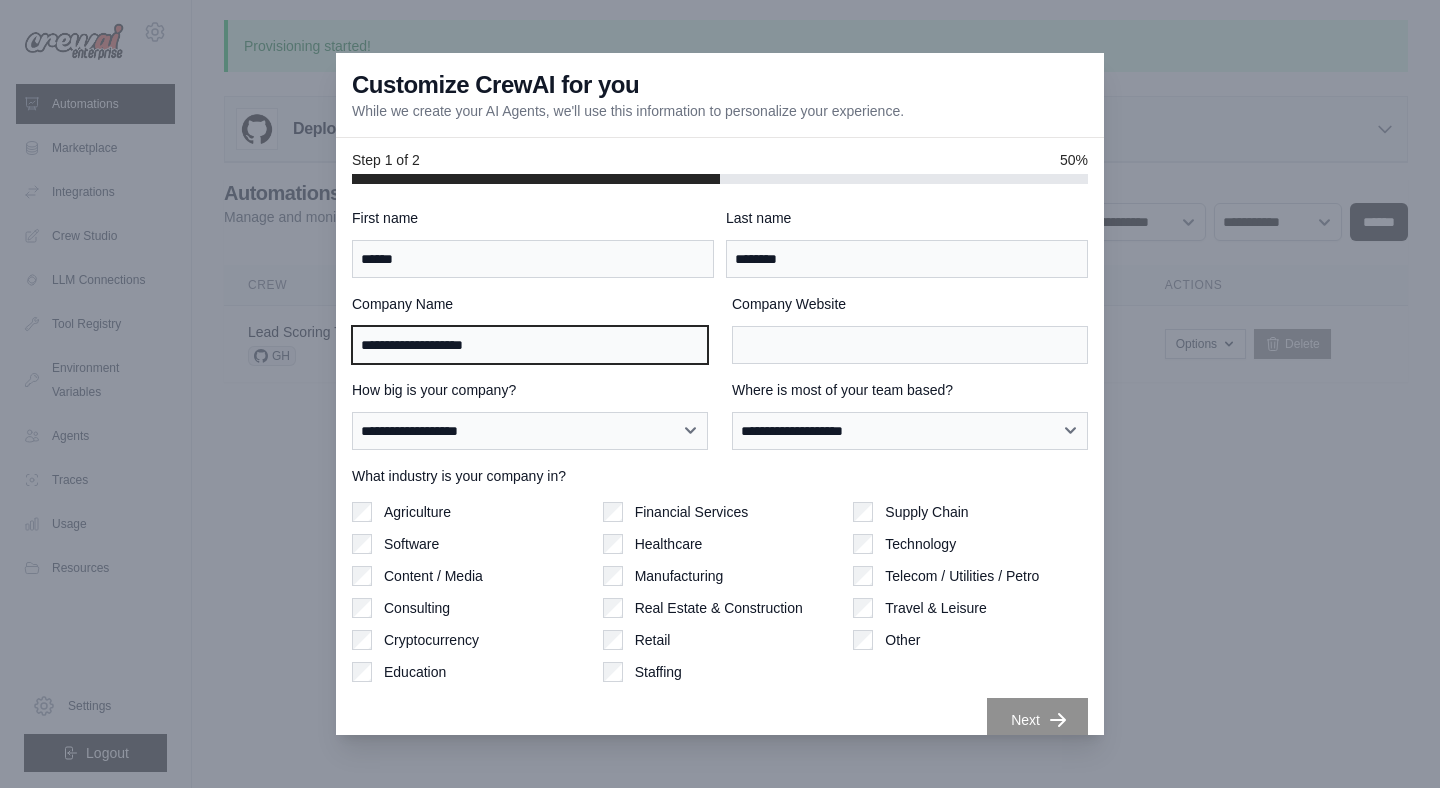 type on "**********" 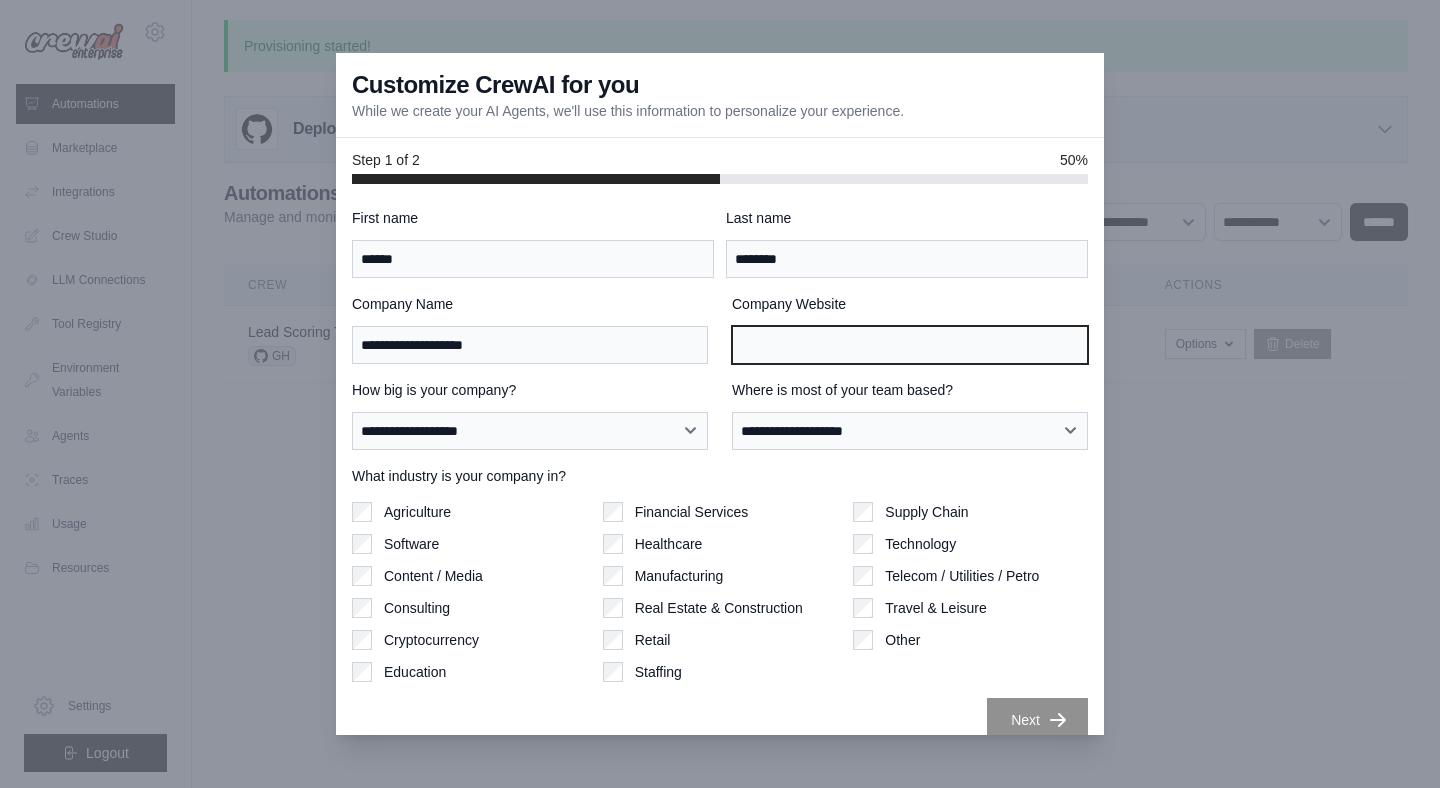 paste on "**********" 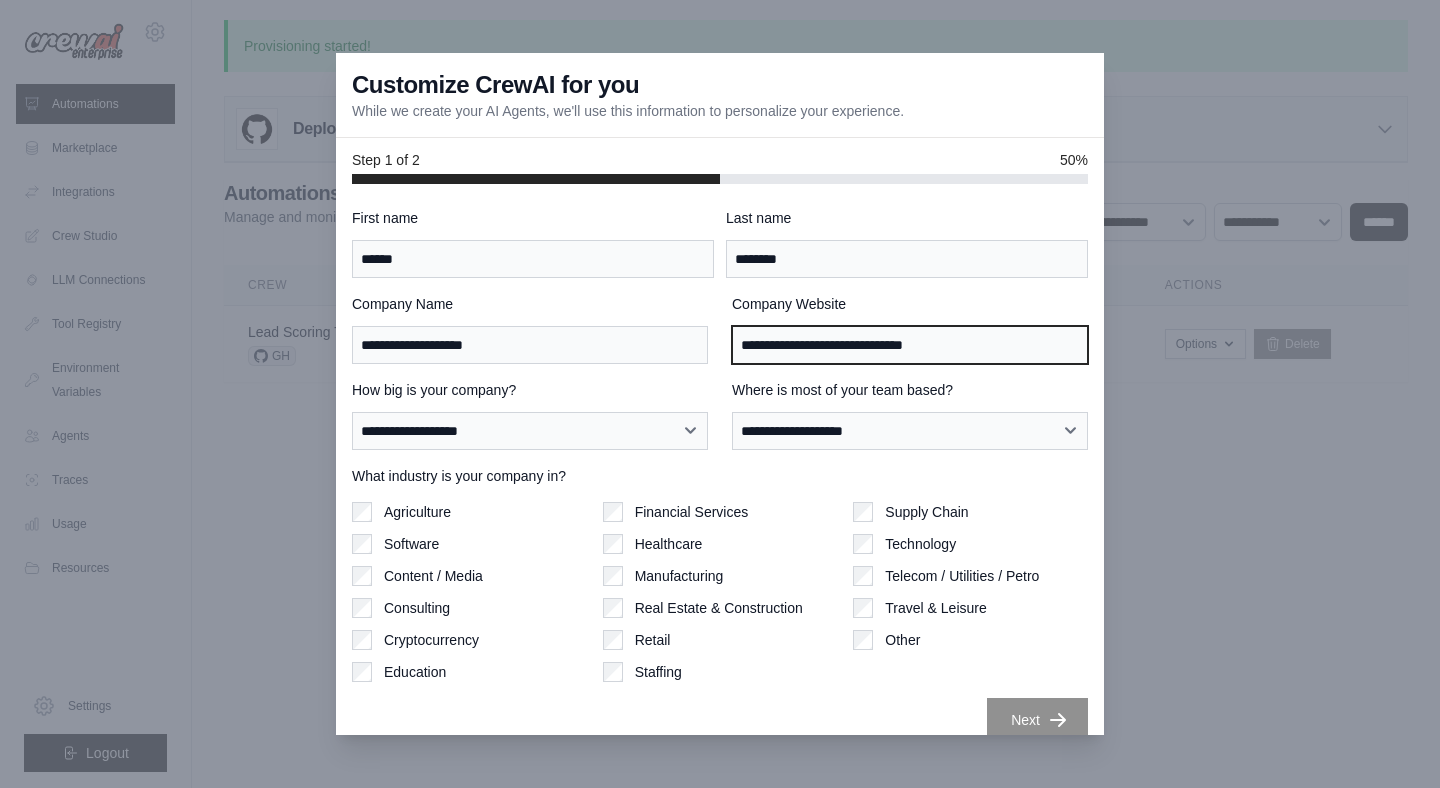 type on "**********" 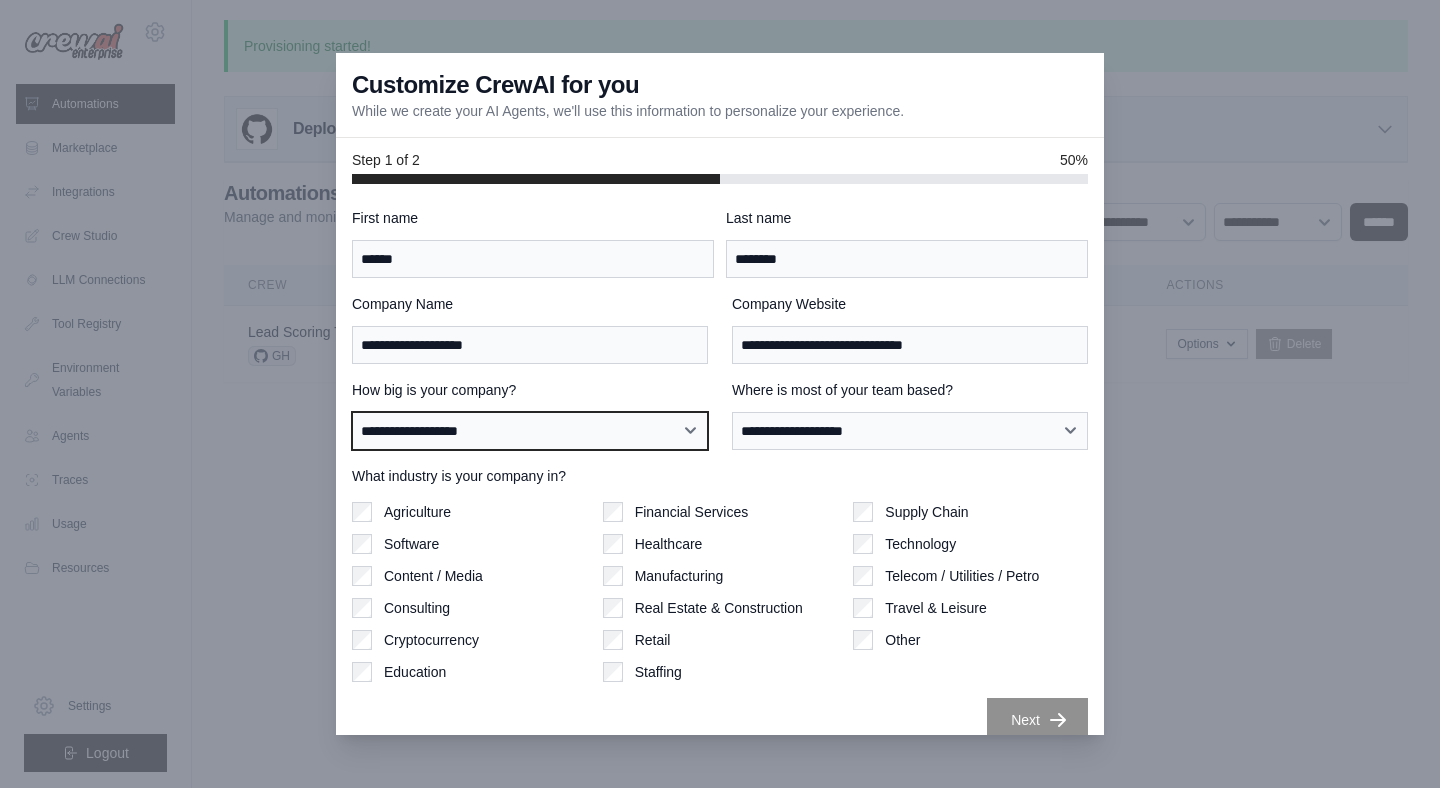 click on "**********" at bounding box center [530, 431] 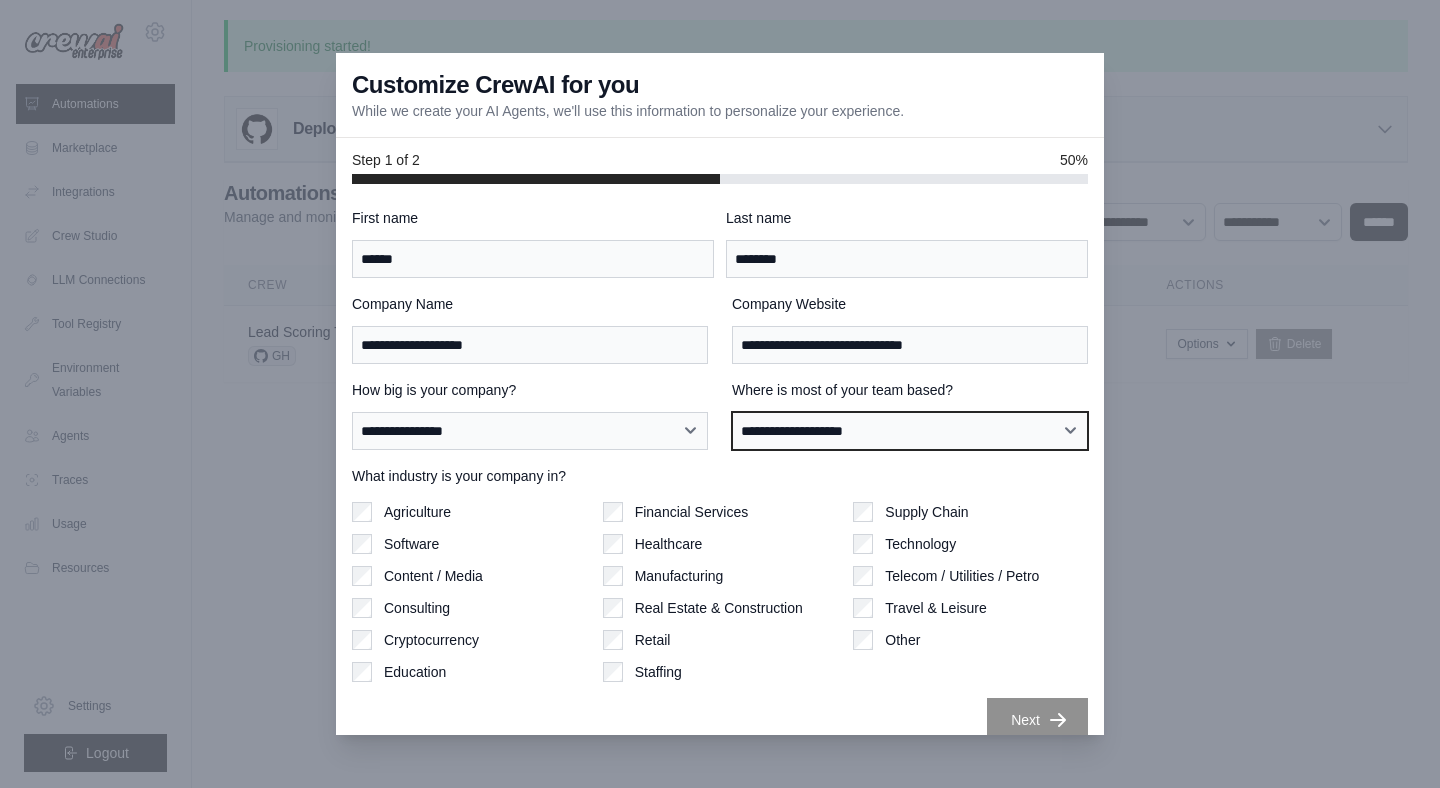 click on "**********" at bounding box center [910, 431] 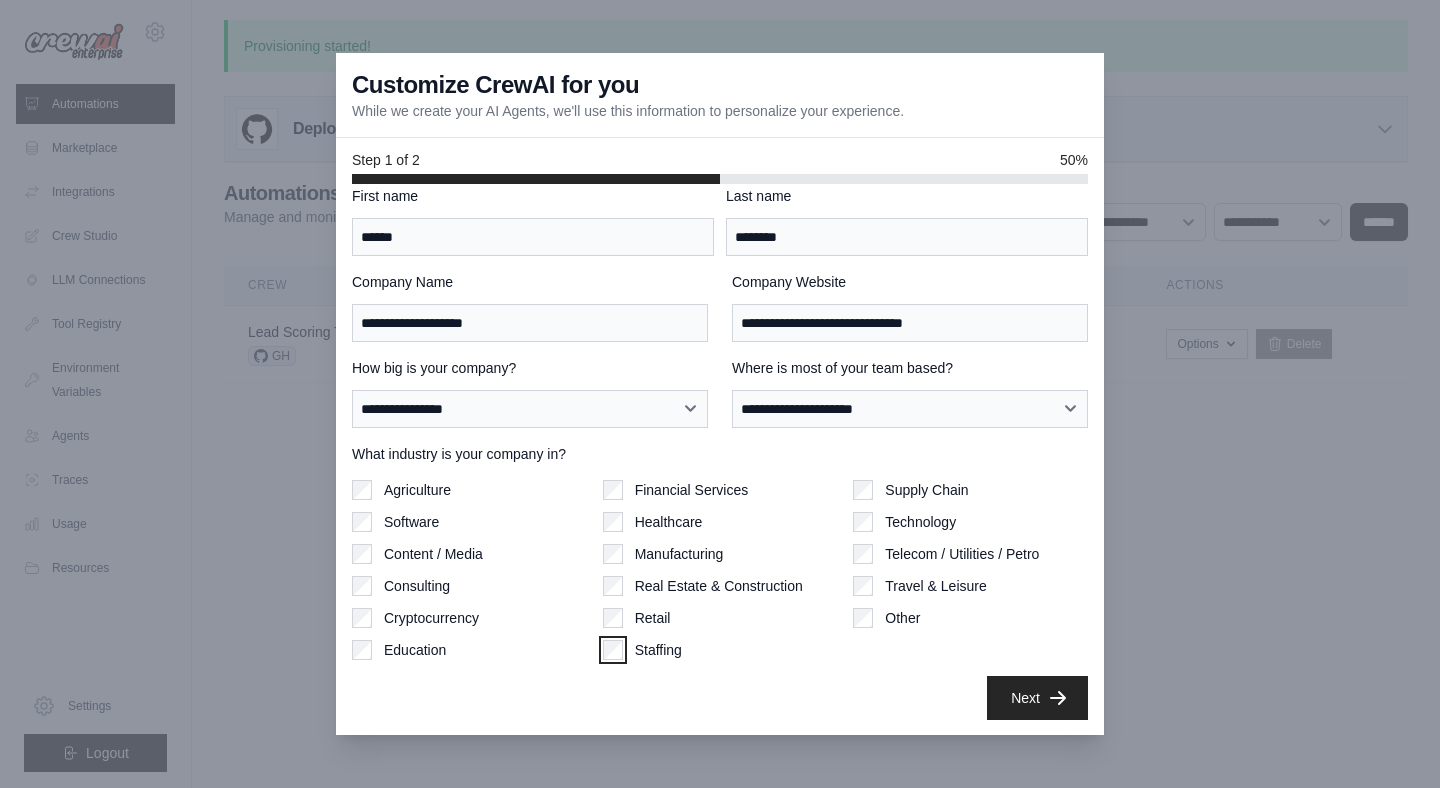 scroll, scrollTop: 21, scrollLeft: 0, axis: vertical 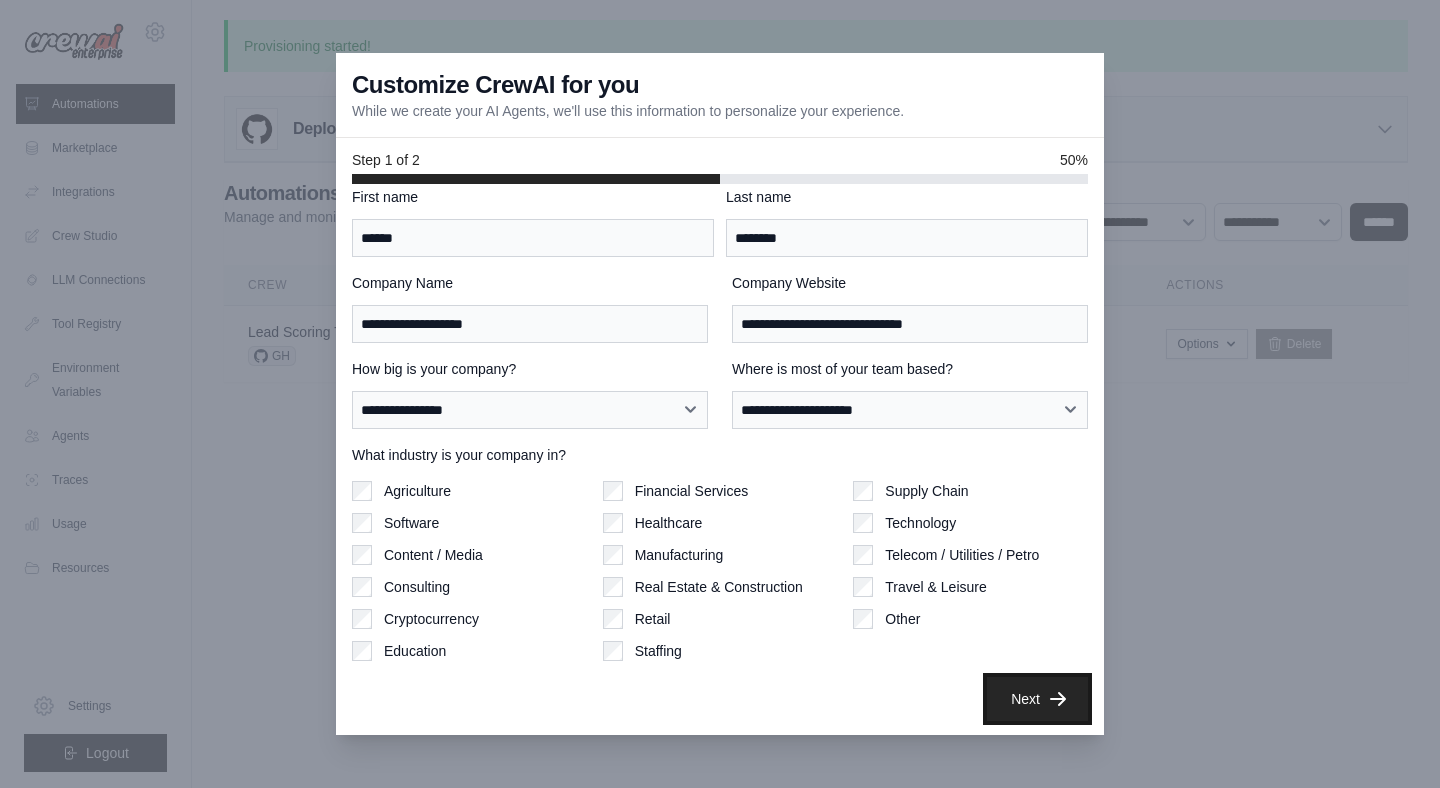 click on "Next" at bounding box center (1037, 699) 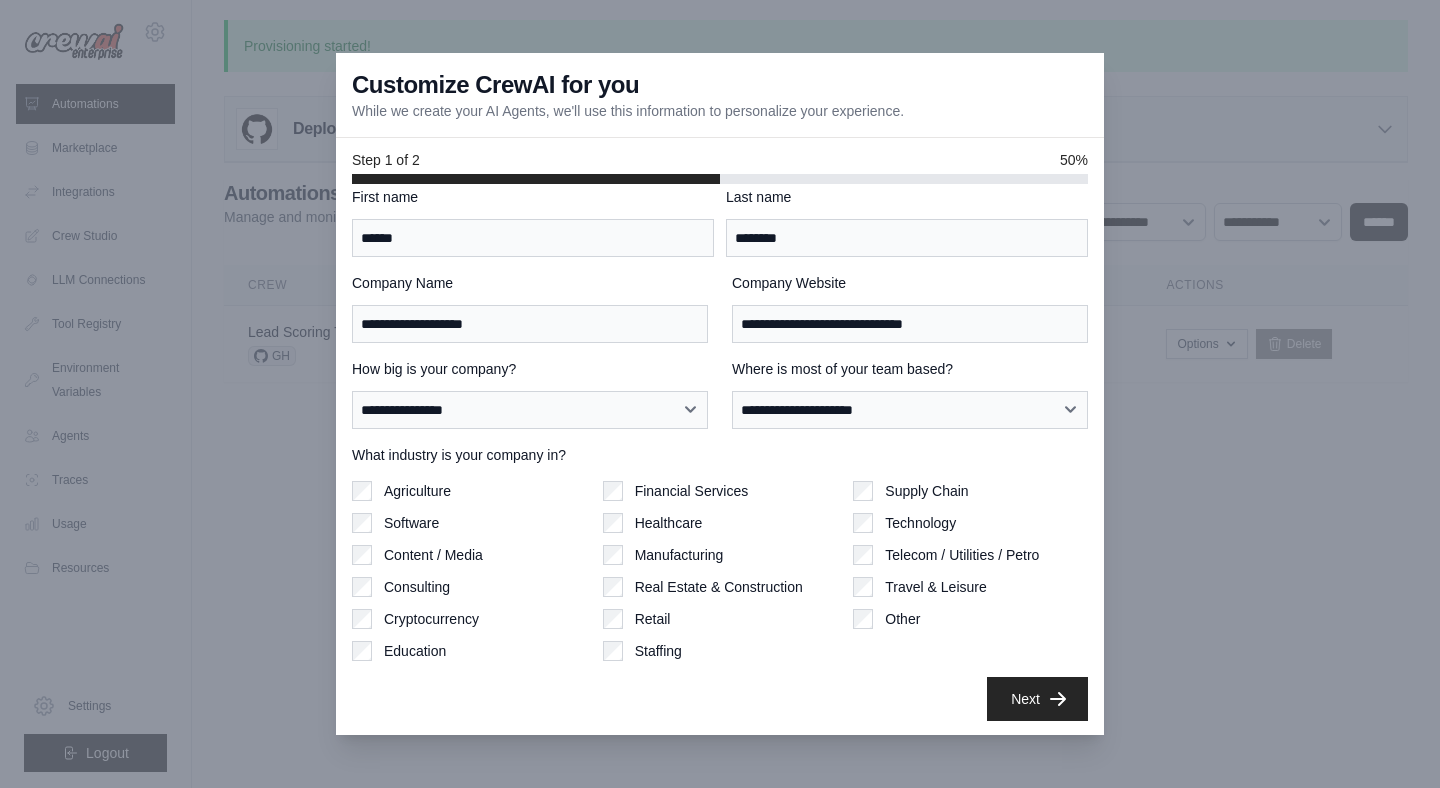 scroll, scrollTop: 0, scrollLeft: 0, axis: both 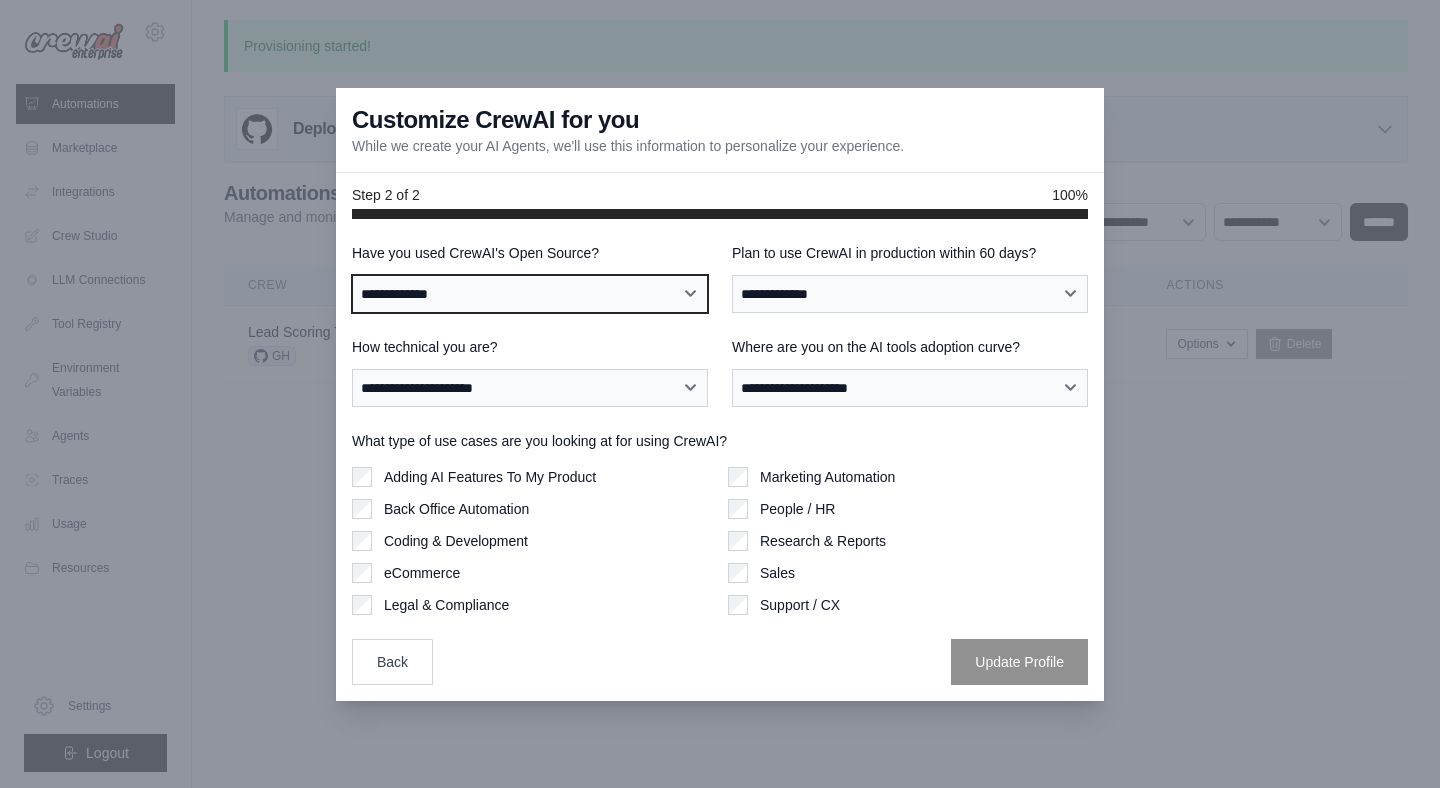 click on "**********" at bounding box center [530, 294] 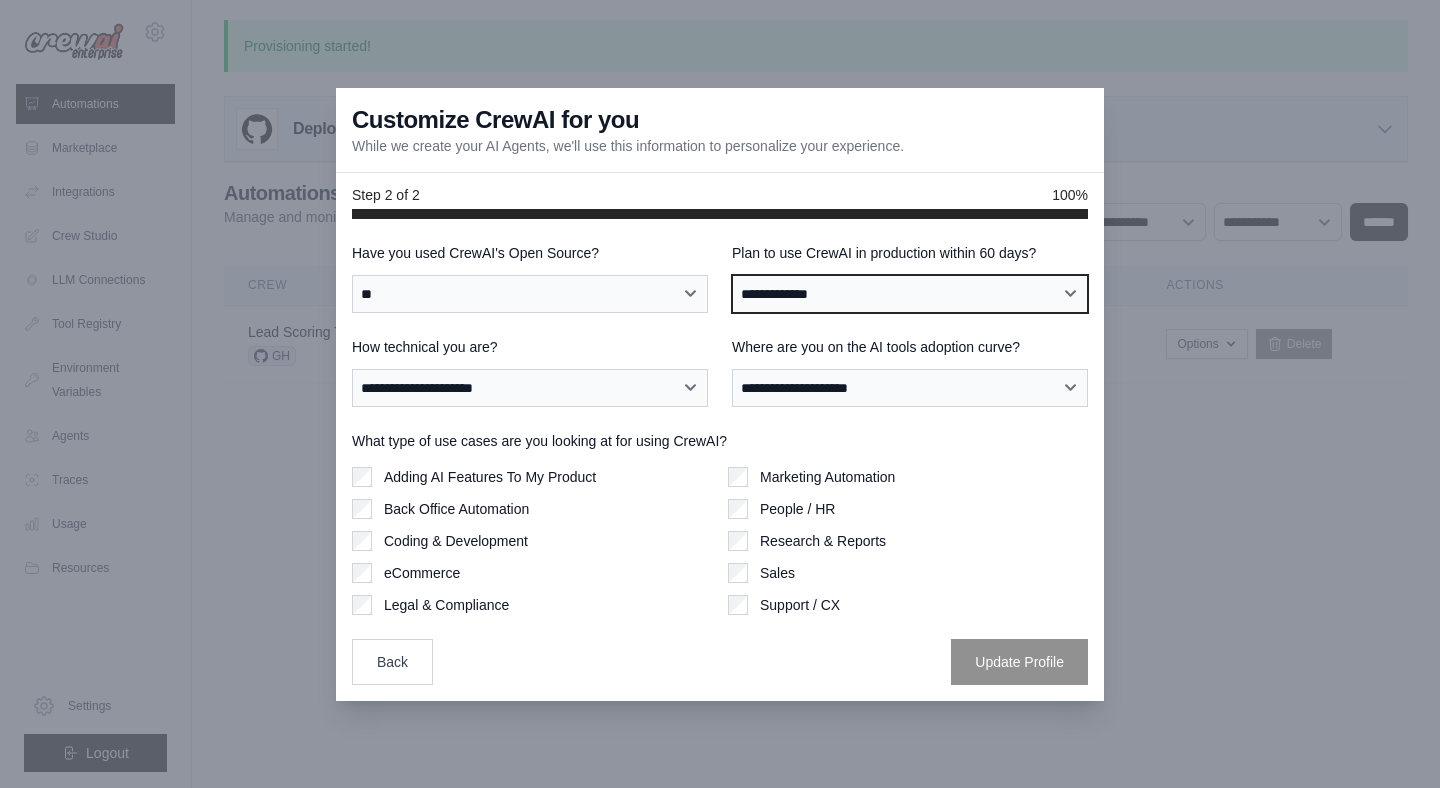 click on "**********" at bounding box center [910, 294] 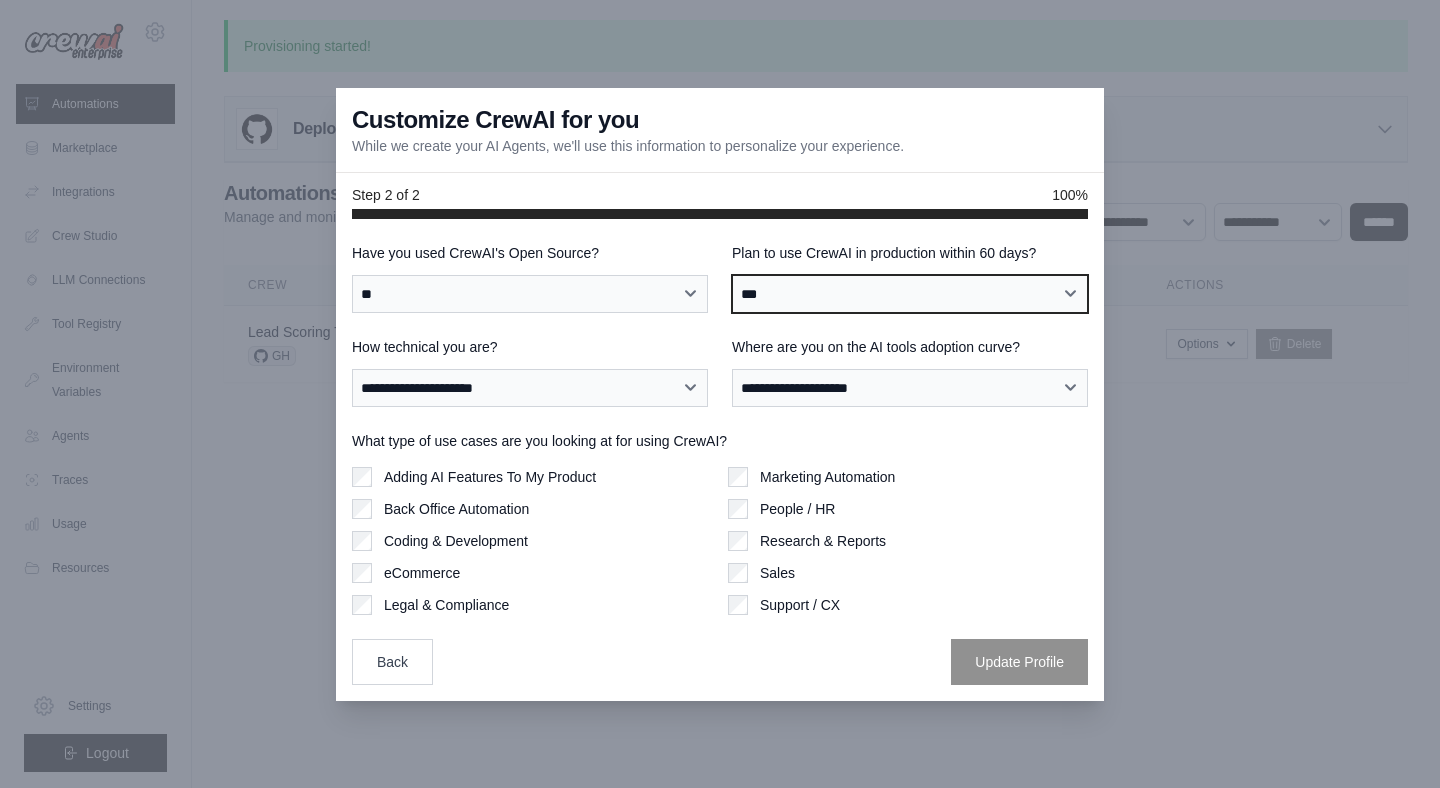 click on "**********" at bounding box center (910, 294) 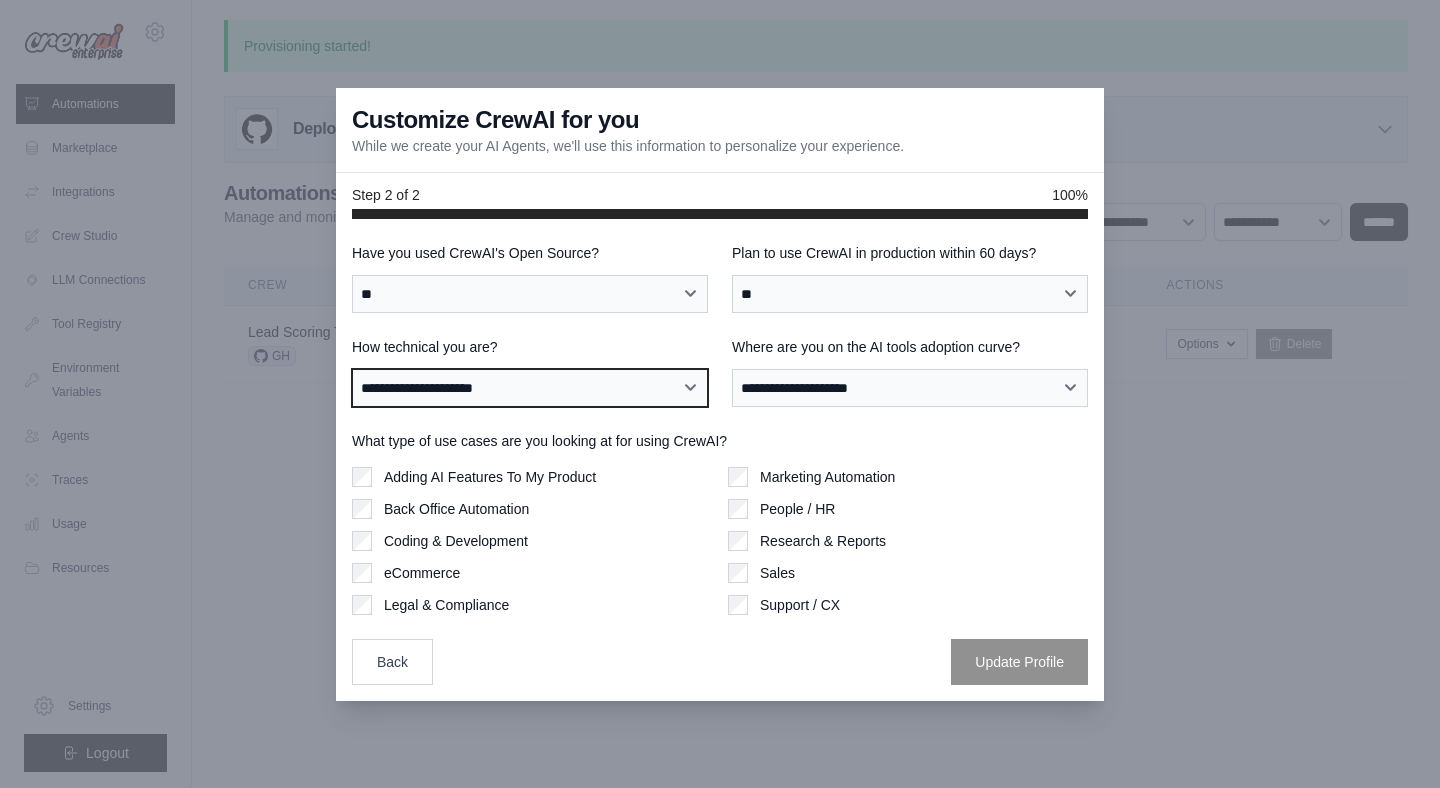 click on "**********" at bounding box center (530, 388) 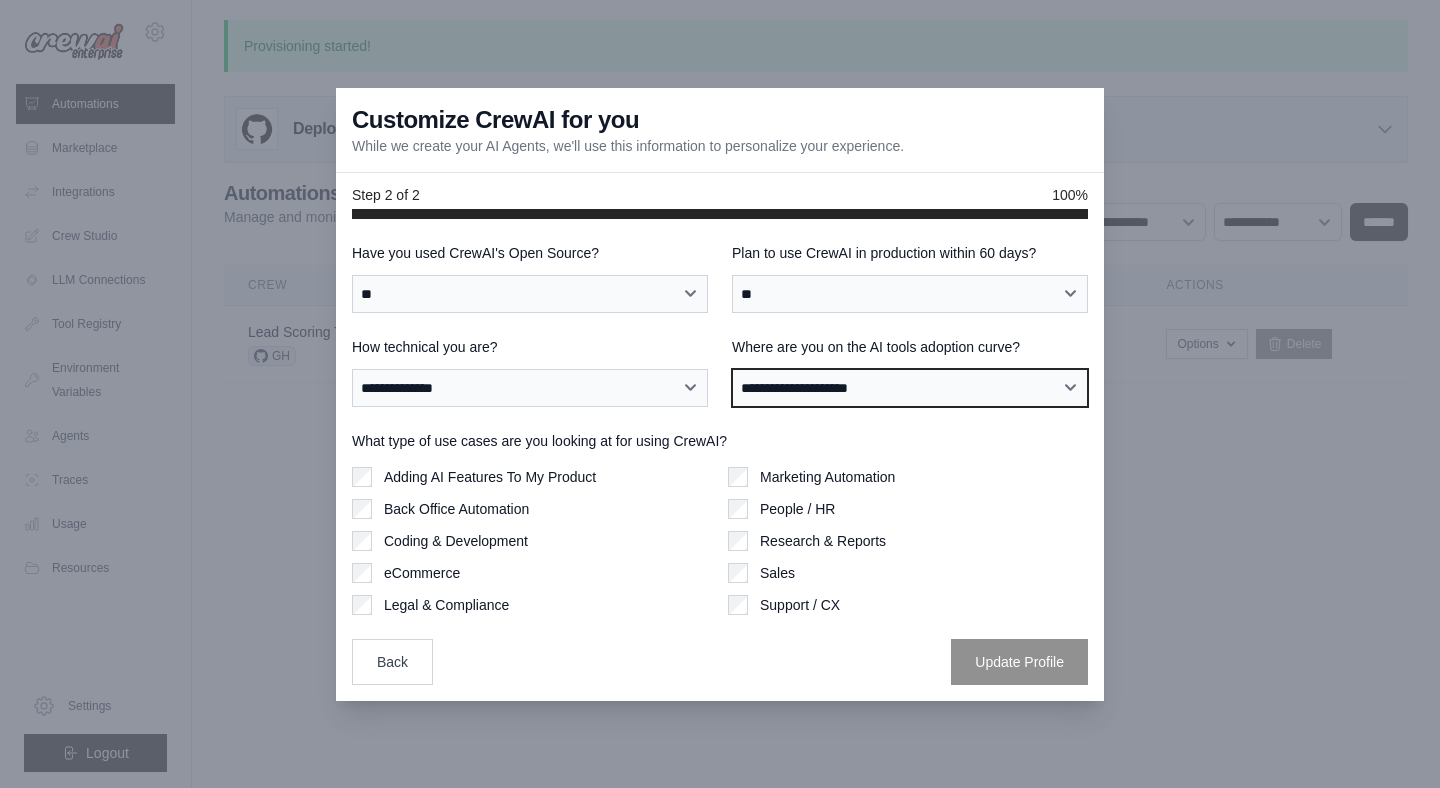 click on "**********" at bounding box center (910, 388) 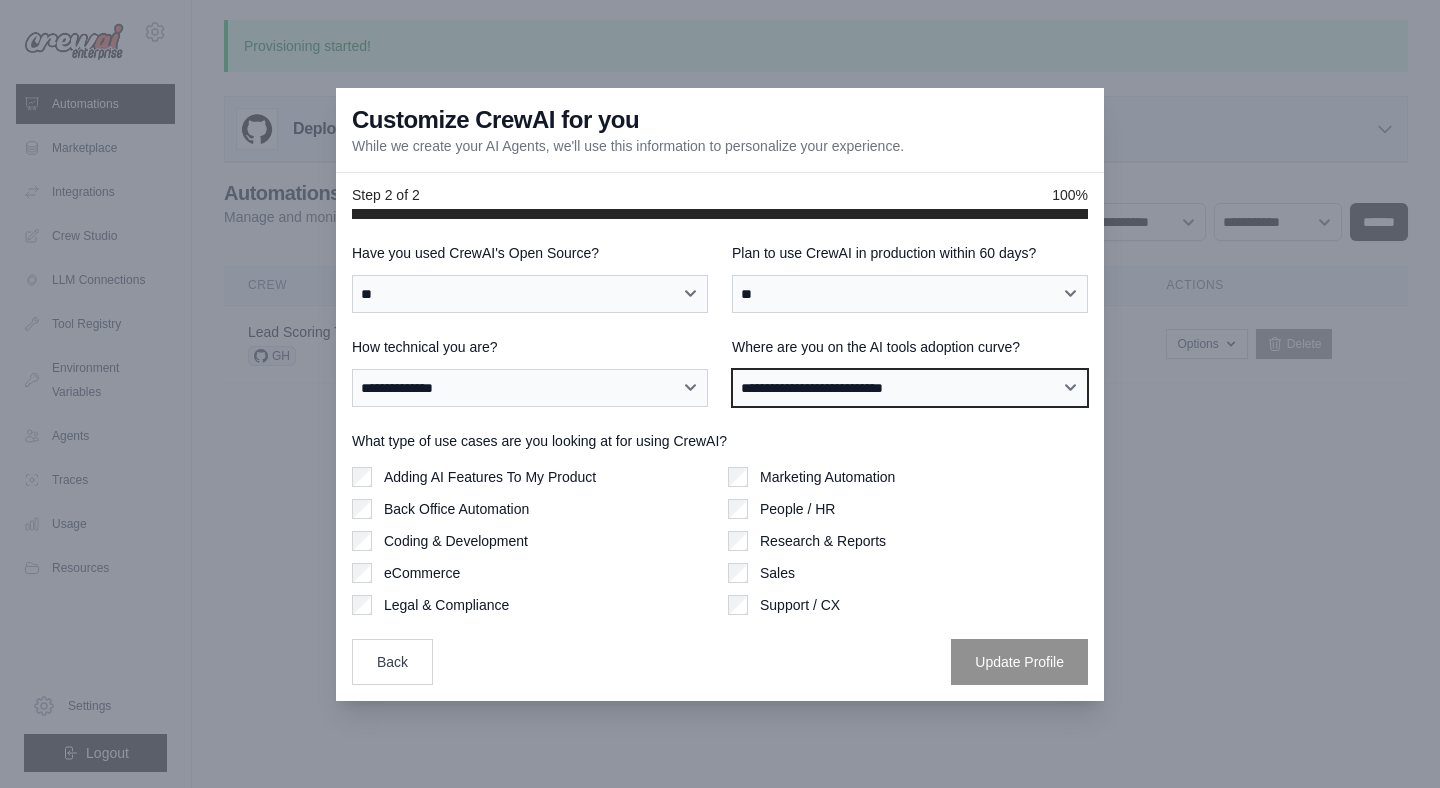 click on "**********" at bounding box center (910, 388) 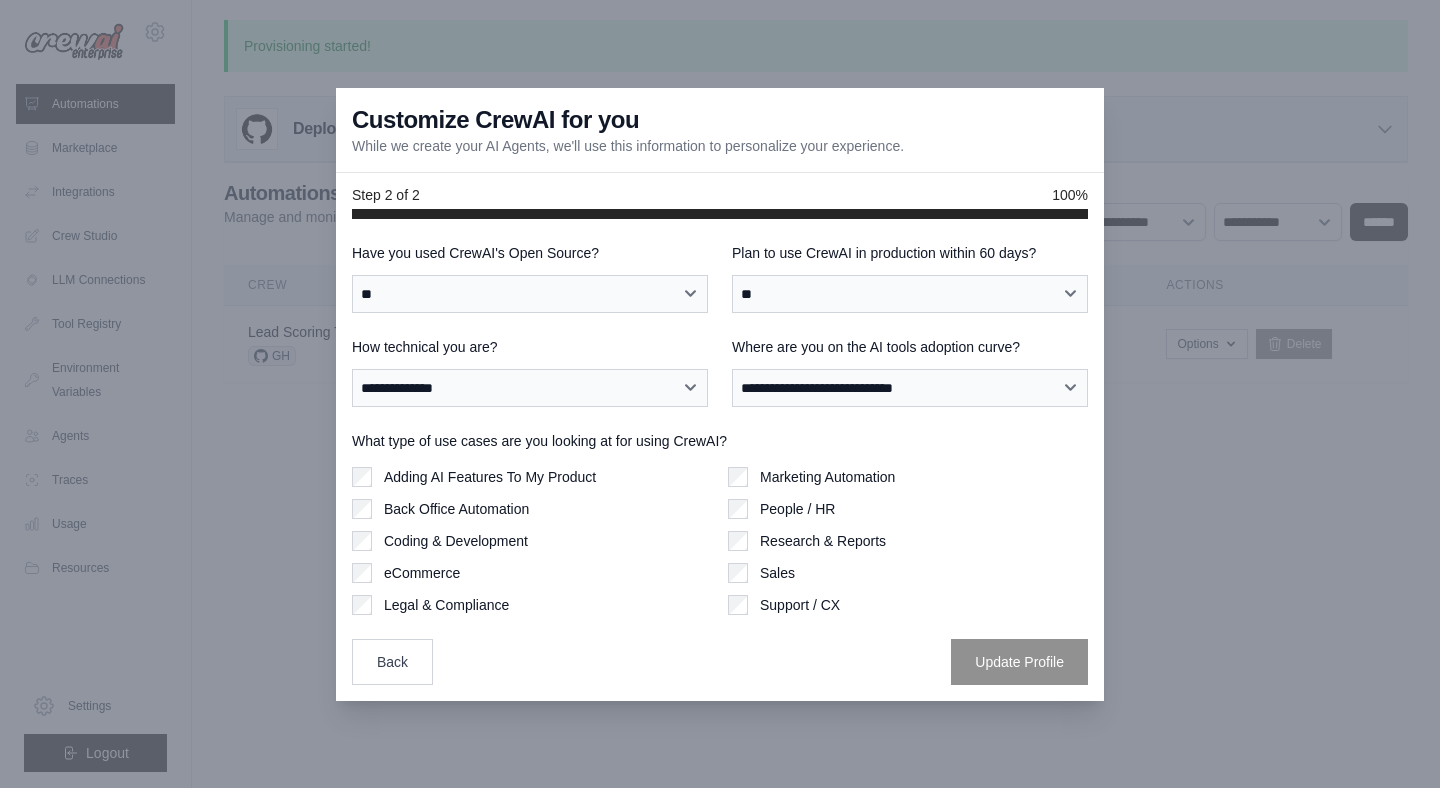 click on "Back Office Automation" at bounding box center [456, 509] 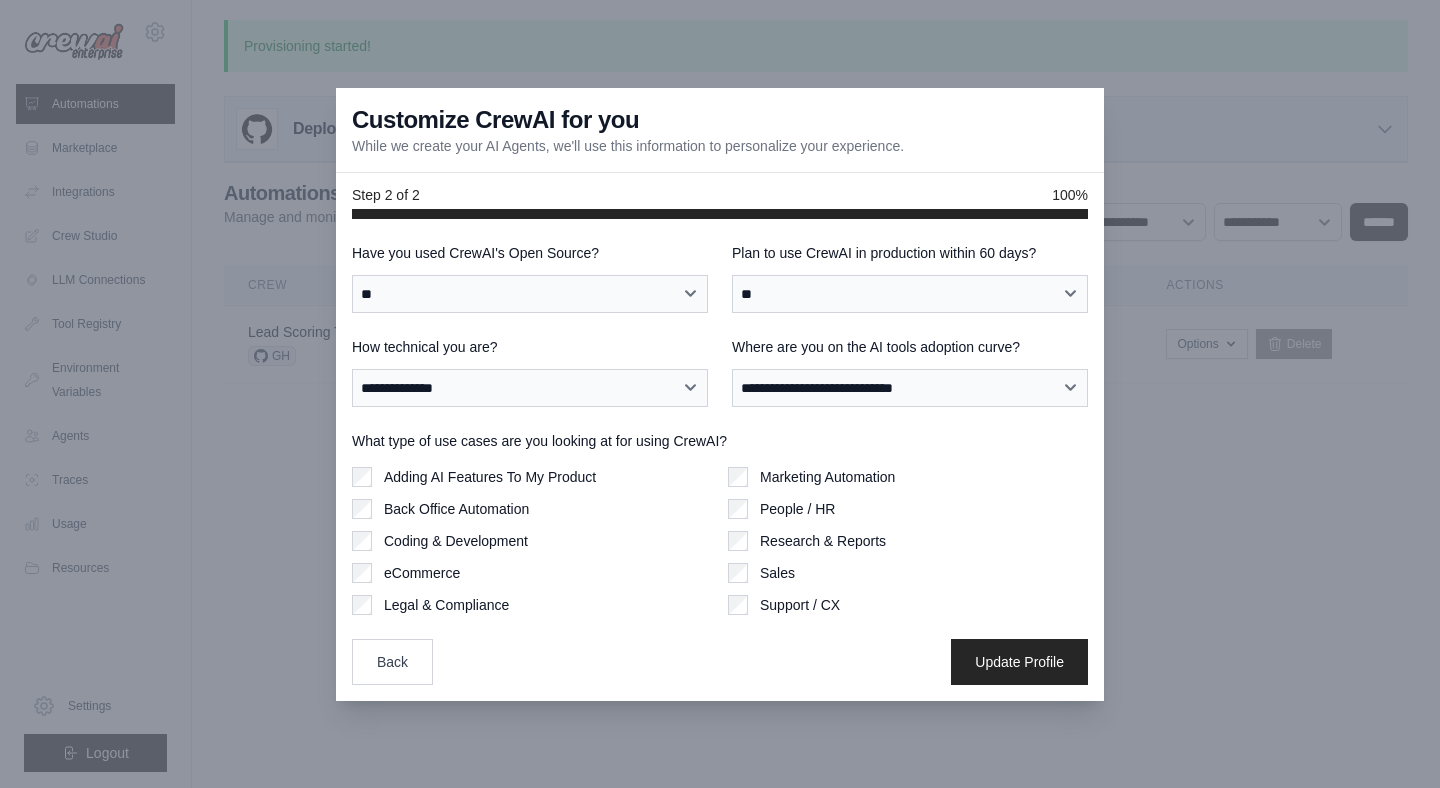 click on "Support / CX" at bounding box center (800, 605) 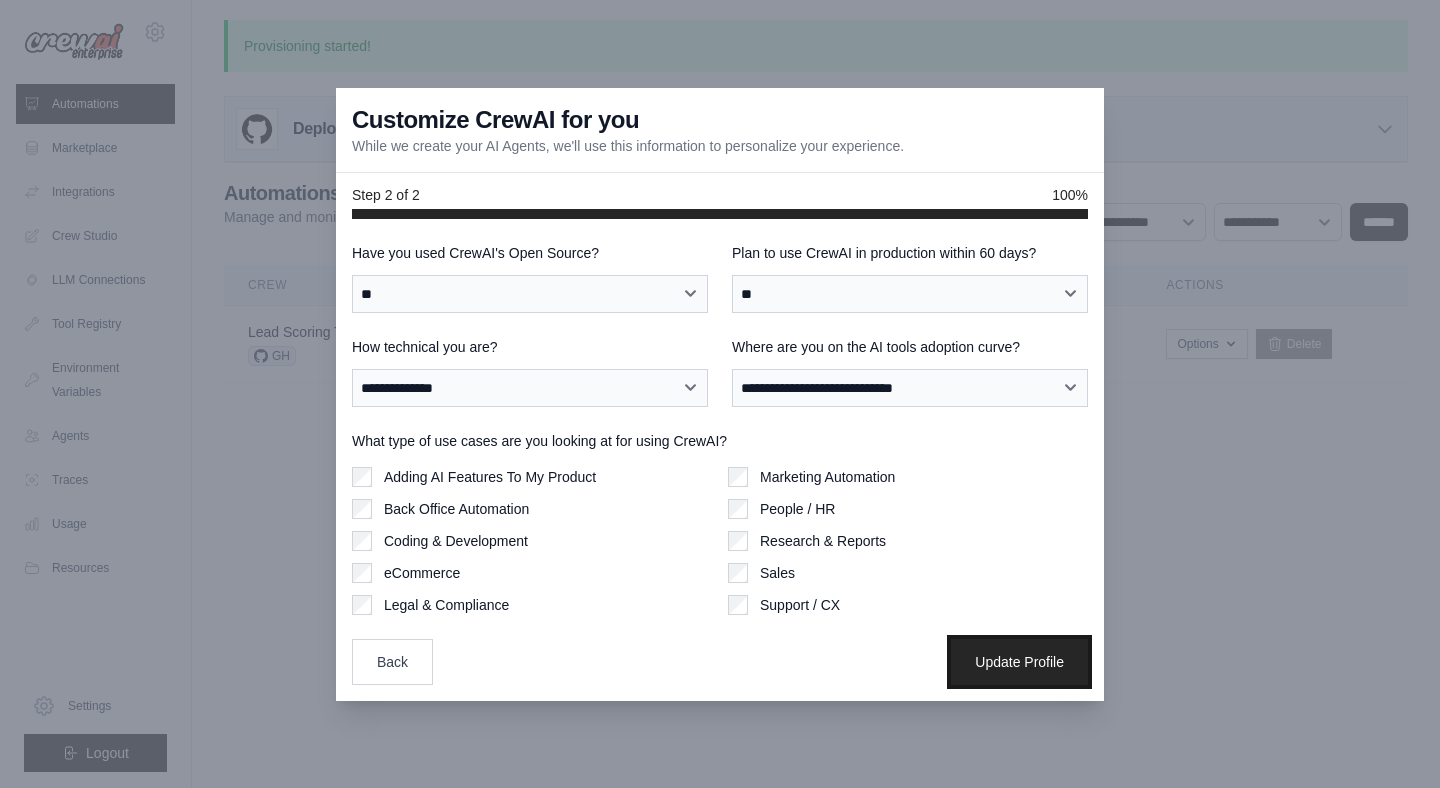 click on "Update Profile" at bounding box center [1019, 662] 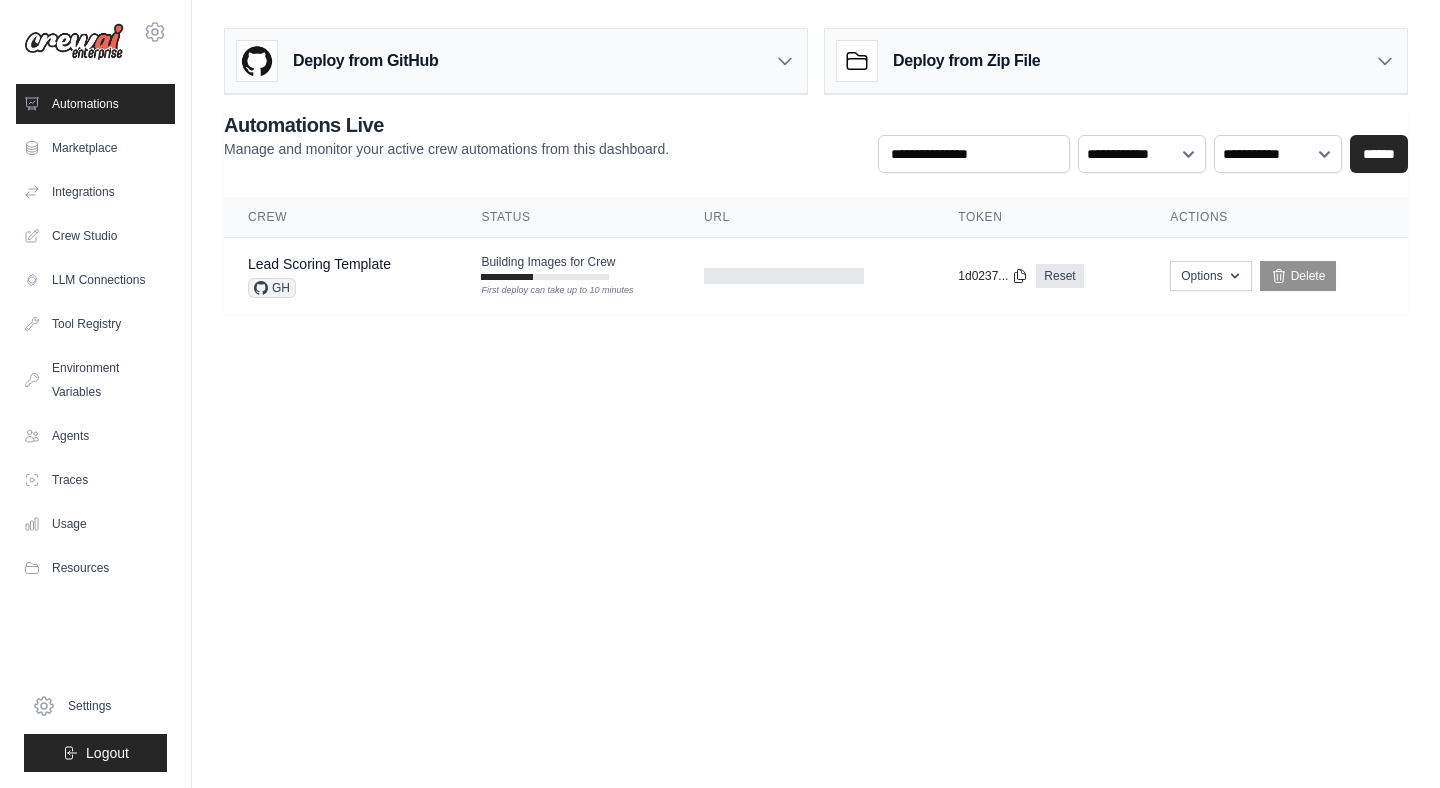 scroll, scrollTop: 0, scrollLeft: 0, axis: both 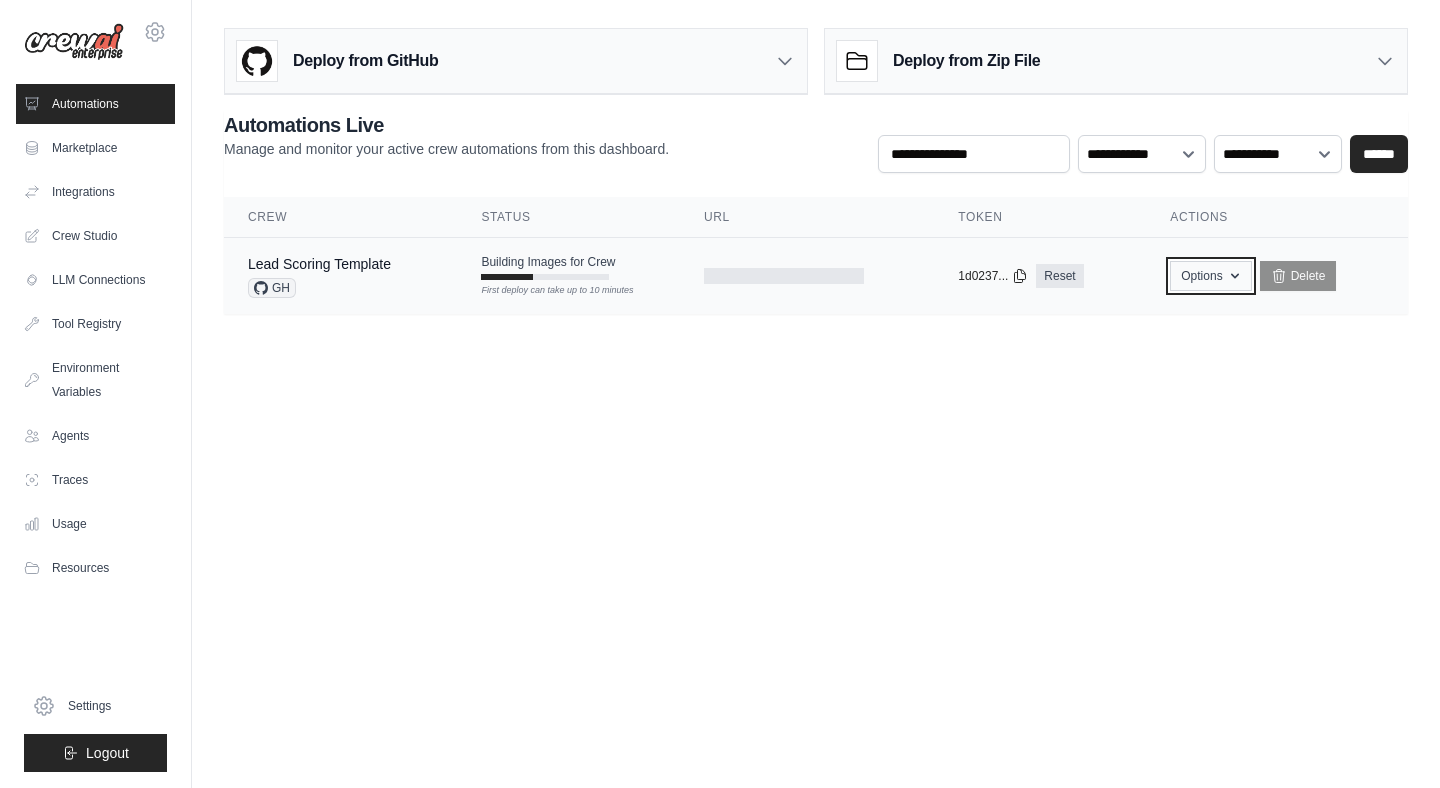 click 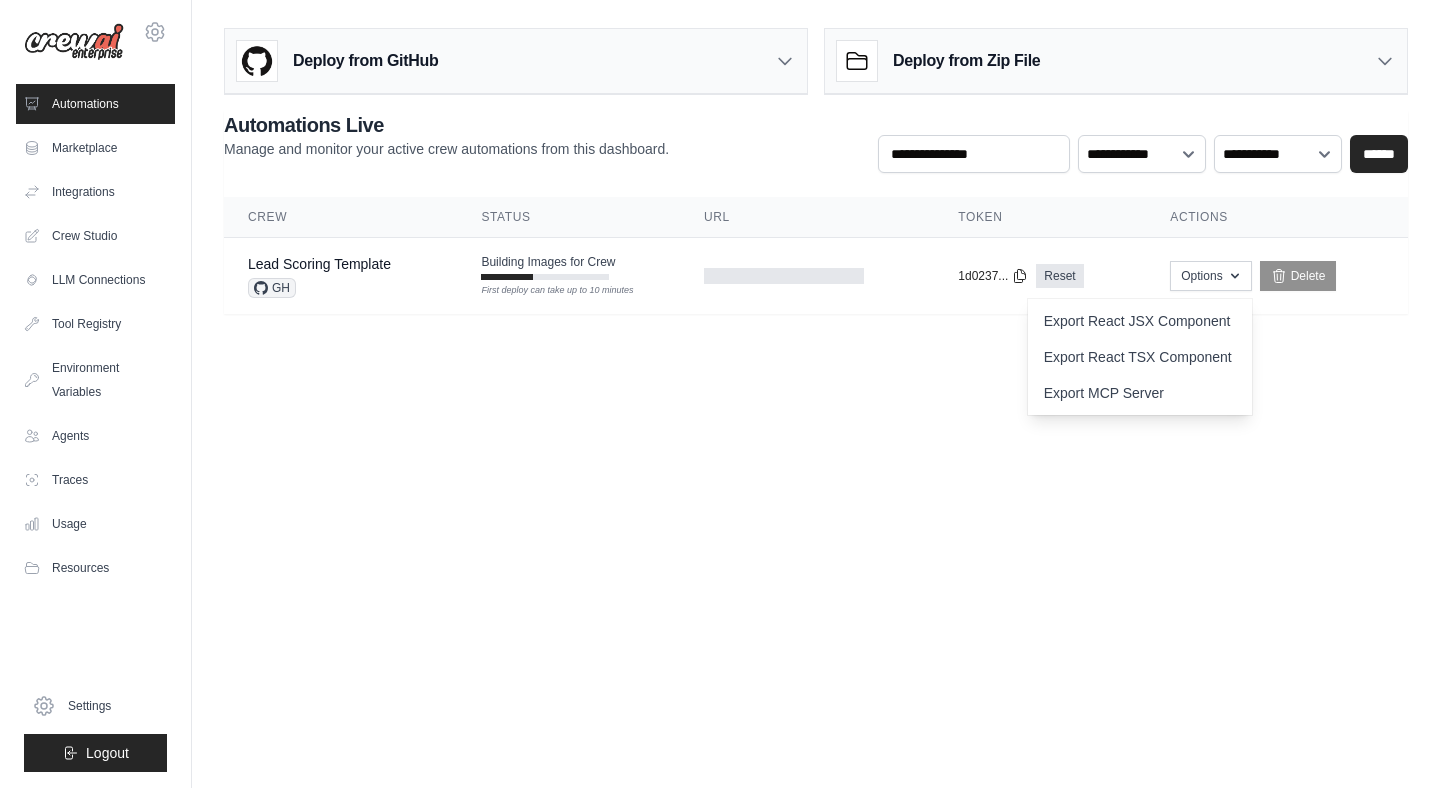 click on "ishwor@stabilityprofessional.com
Settings
Automations
Marketplace
Integrations
Documentation" at bounding box center [720, 394] 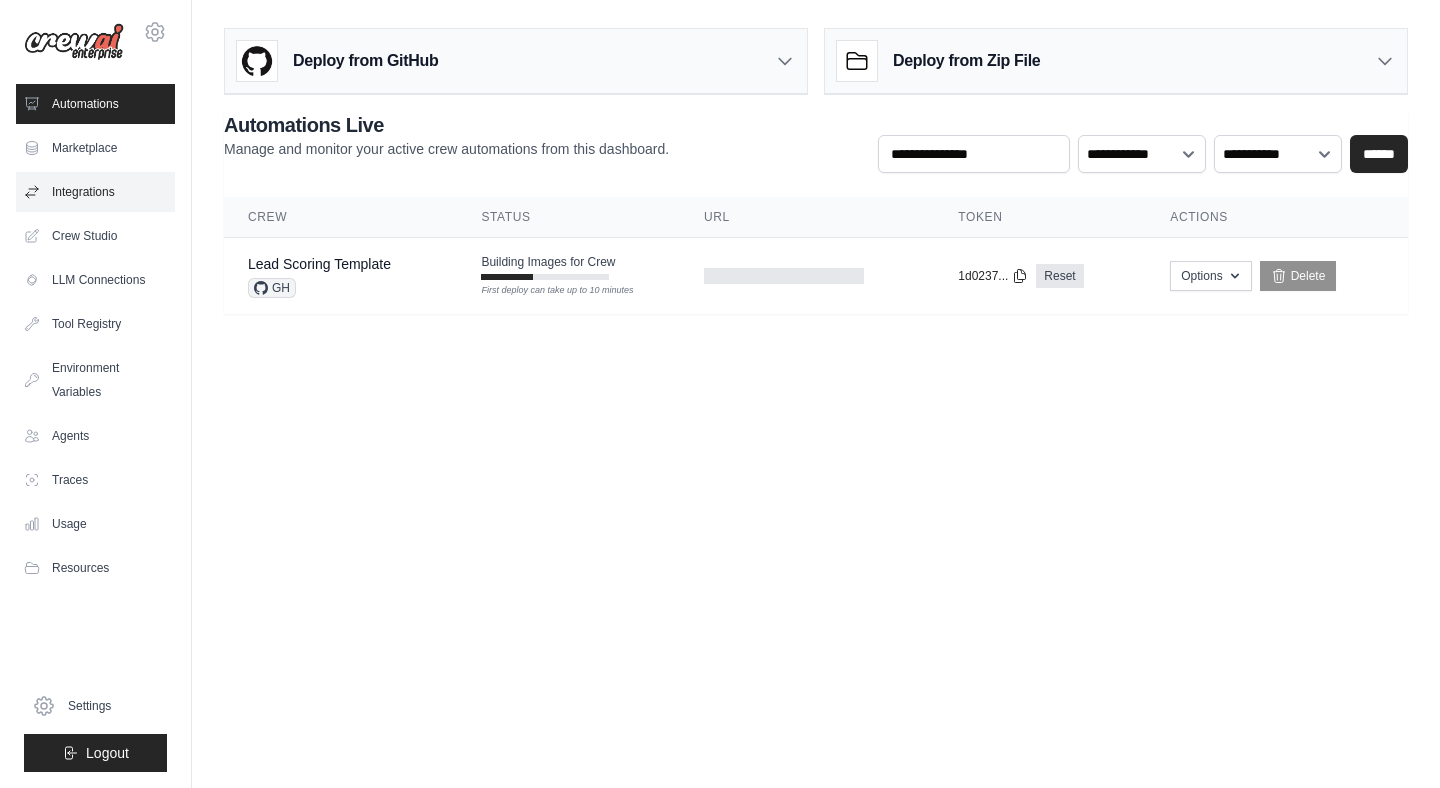 click on "Integrations" at bounding box center [95, 192] 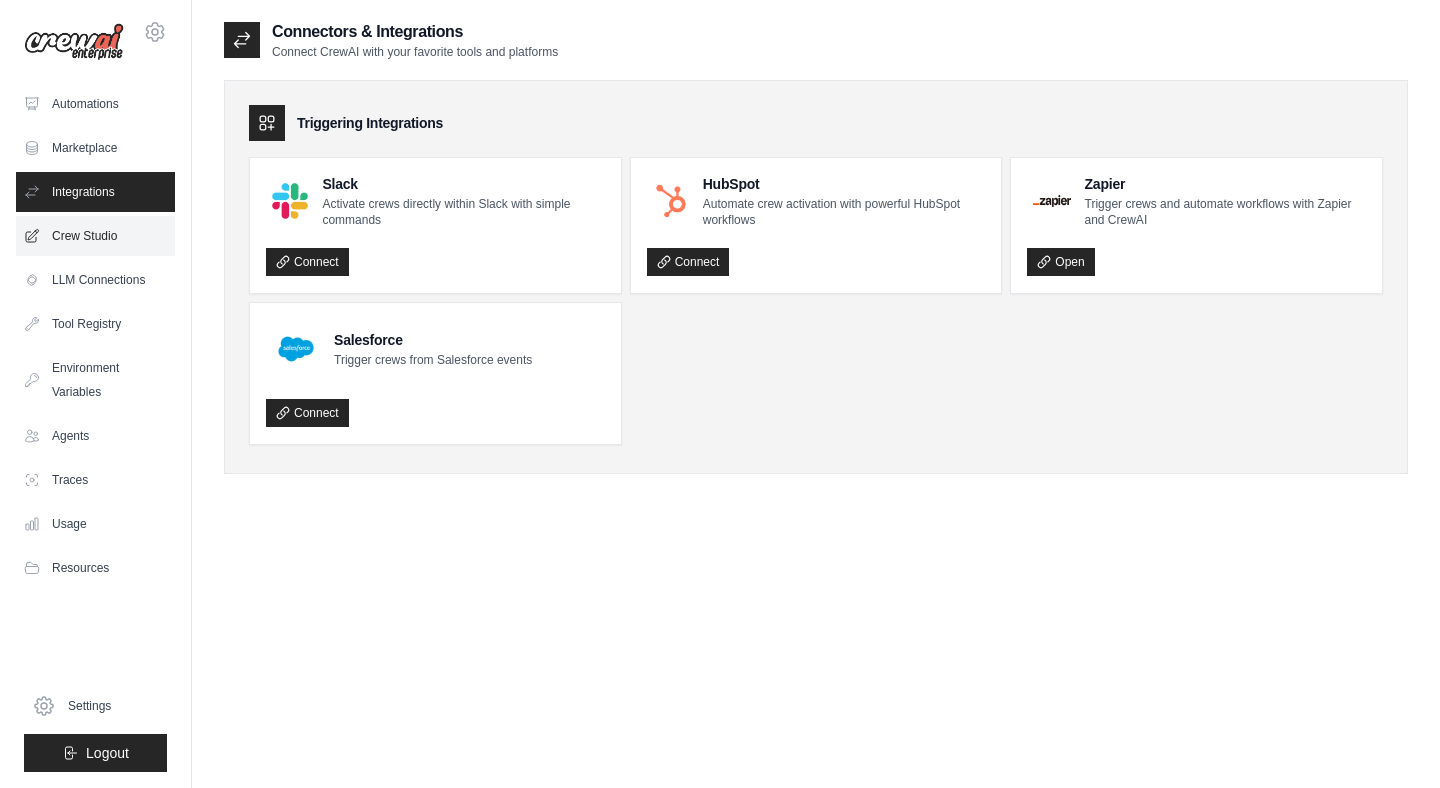 click on "Crew Studio" at bounding box center [95, 236] 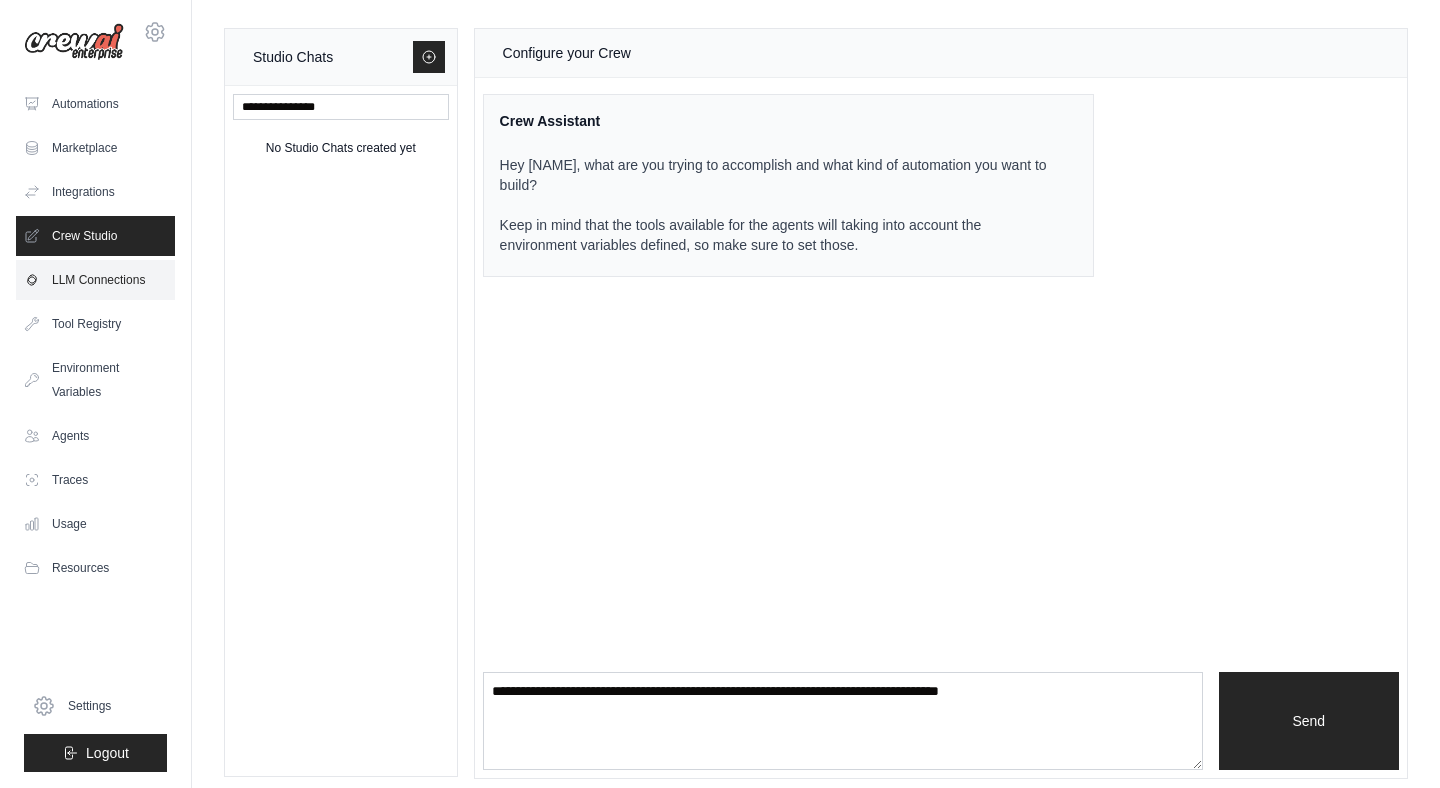 click on "LLM Connections" at bounding box center [95, 280] 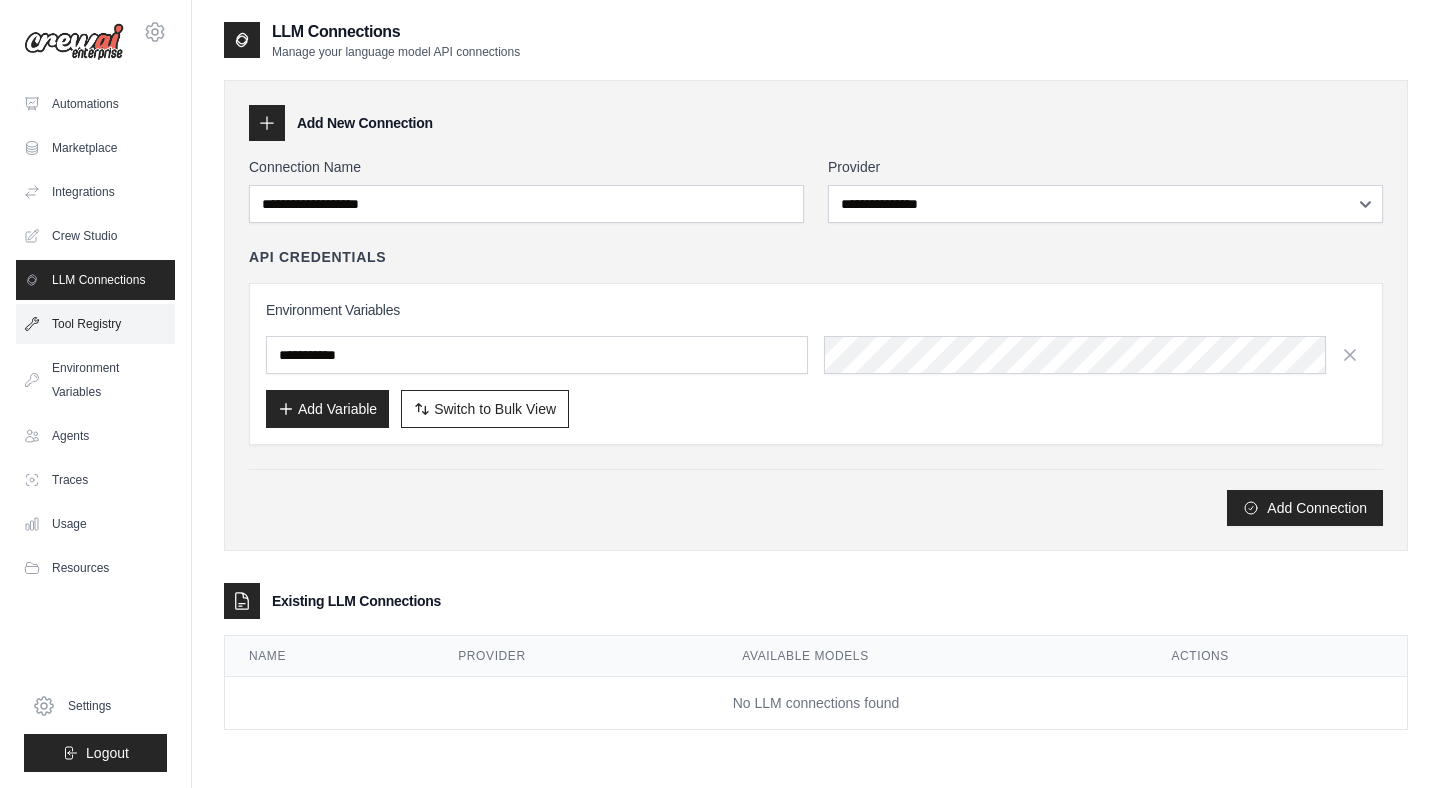 click on "Tool Registry" at bounding box center (95, 324) 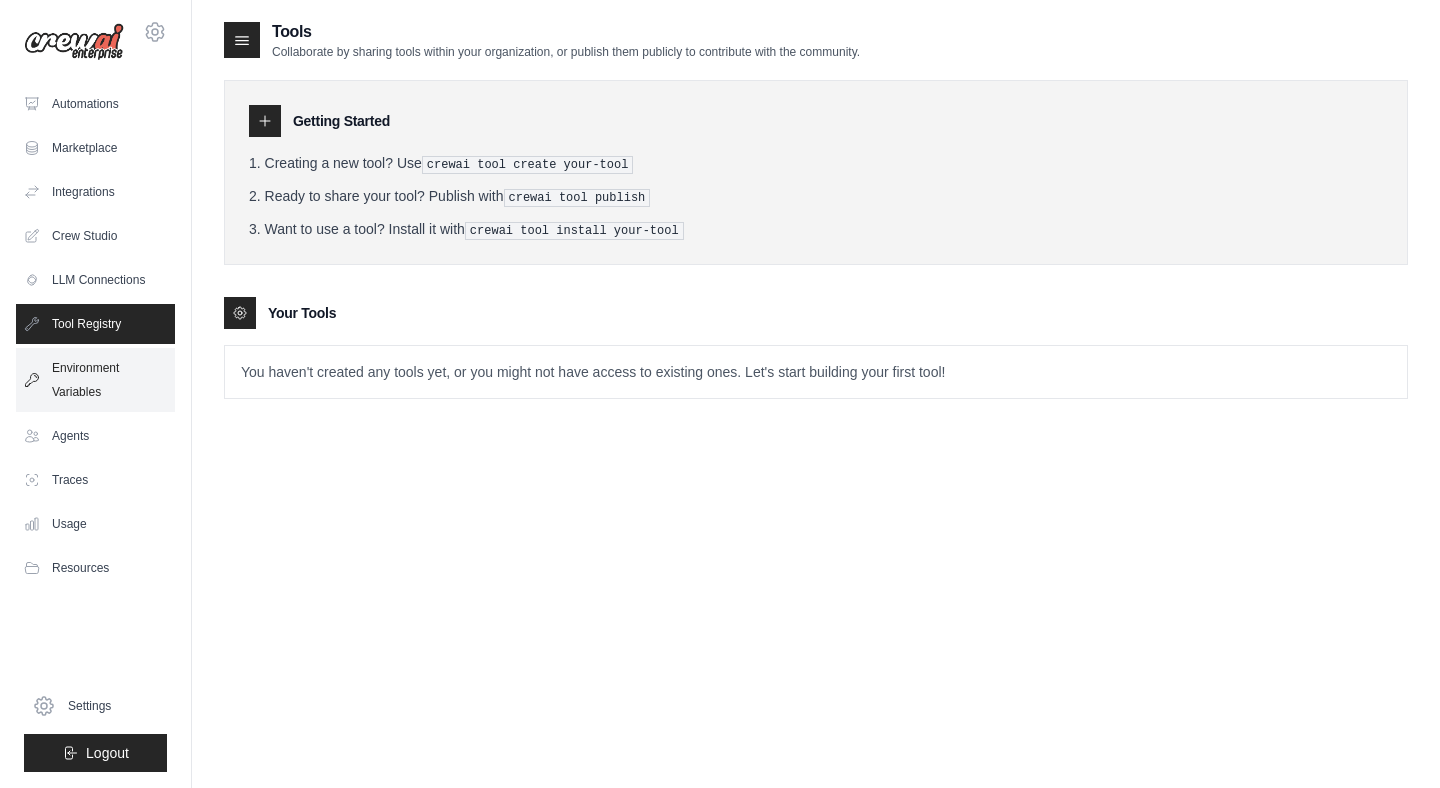 click on "Environment Variables" at bounding box center [95, 380] 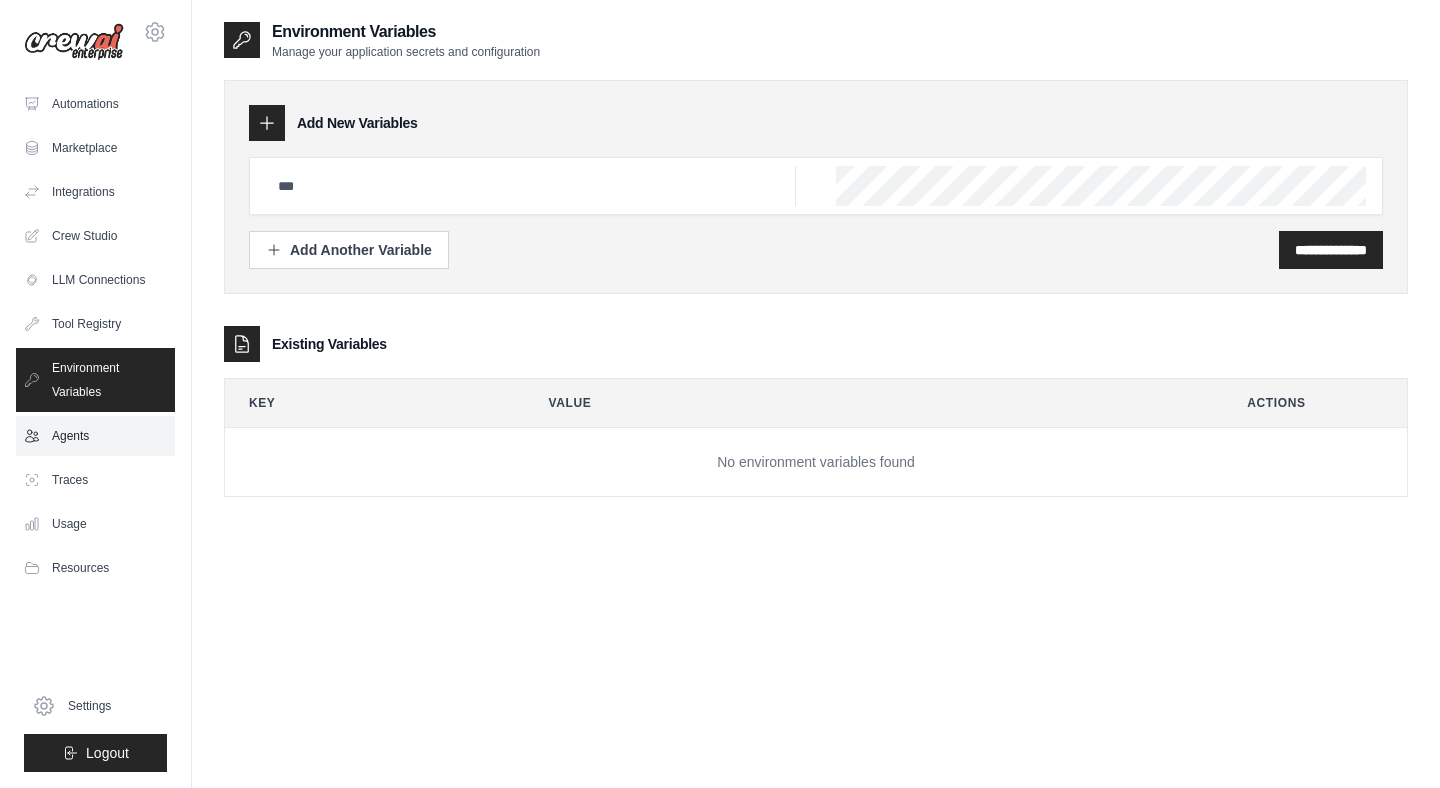 click 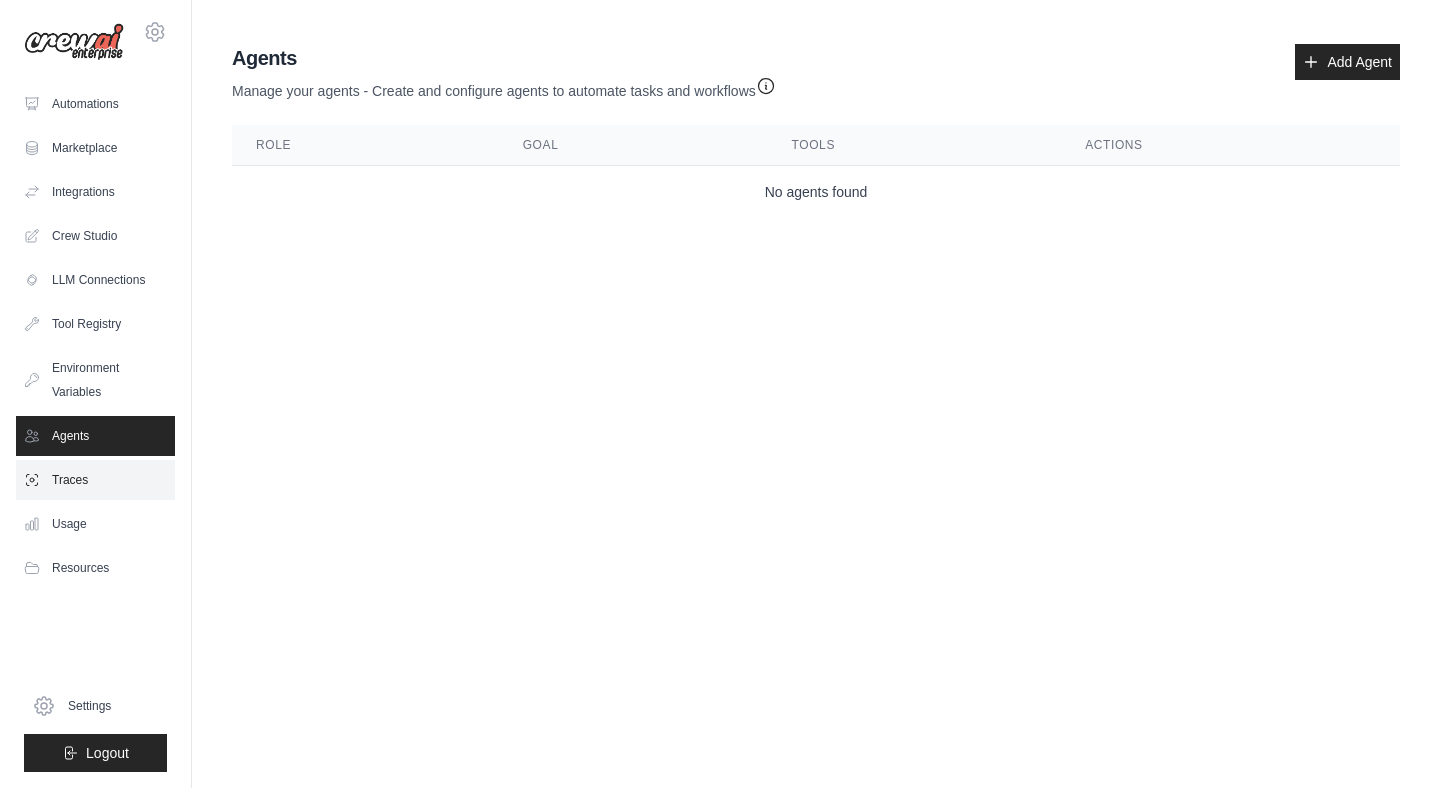 click on "Traces" at bounding box center [95, 480] 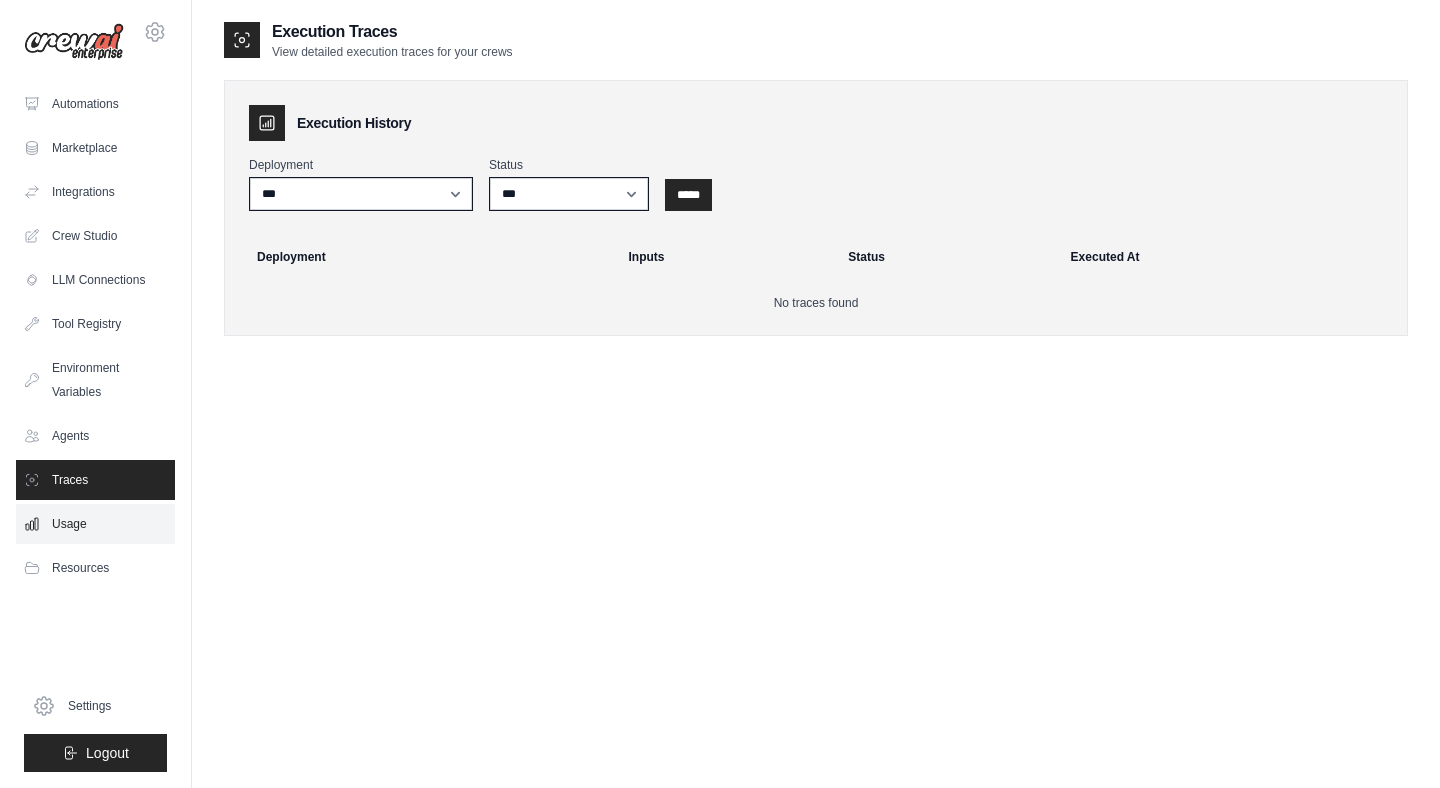 click on "Usage" at bounding box center (95, 524) 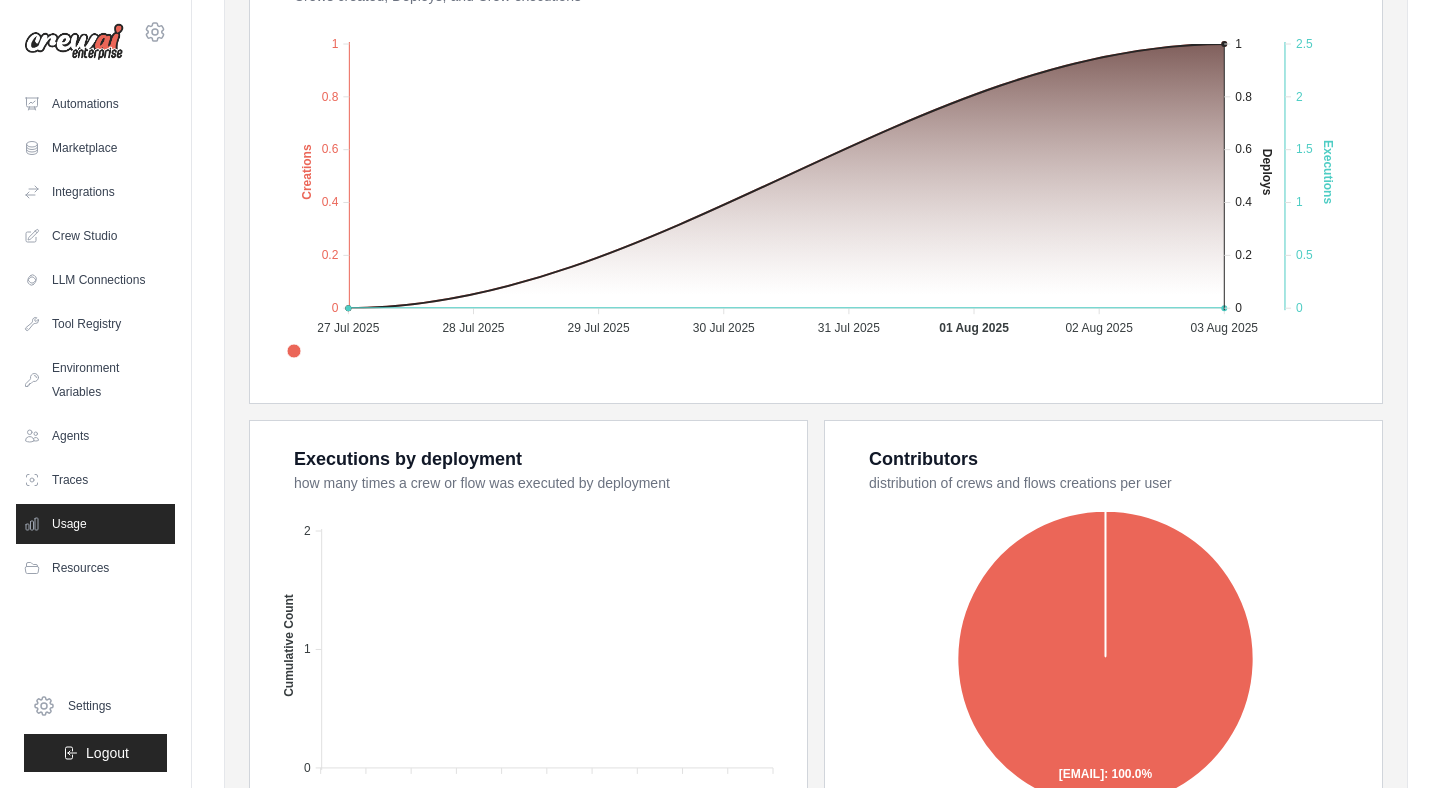 scroll, scrollTop: 662, scrollLeft: 0, axis: vertical 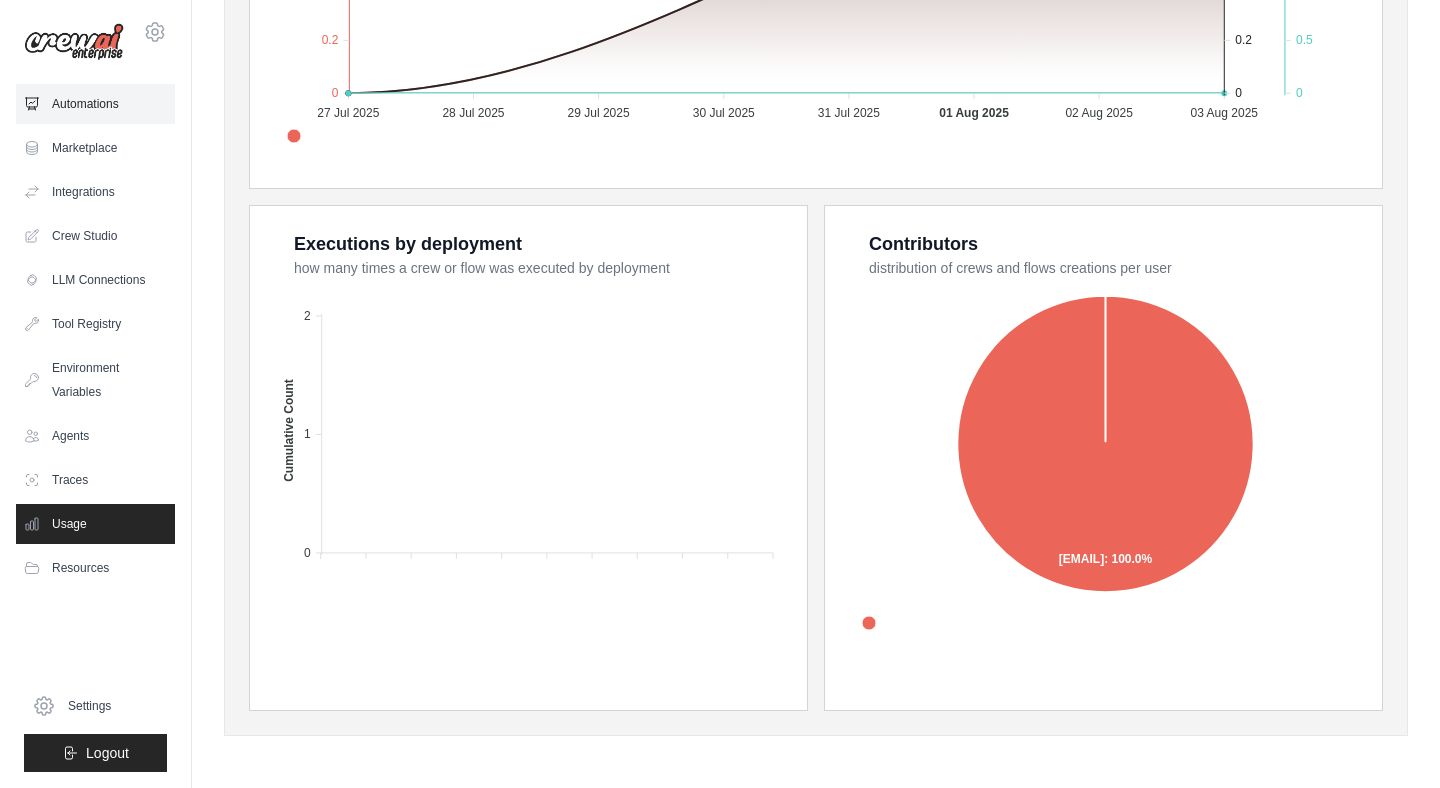 click on "Automations" at bounding box center [95, 104] 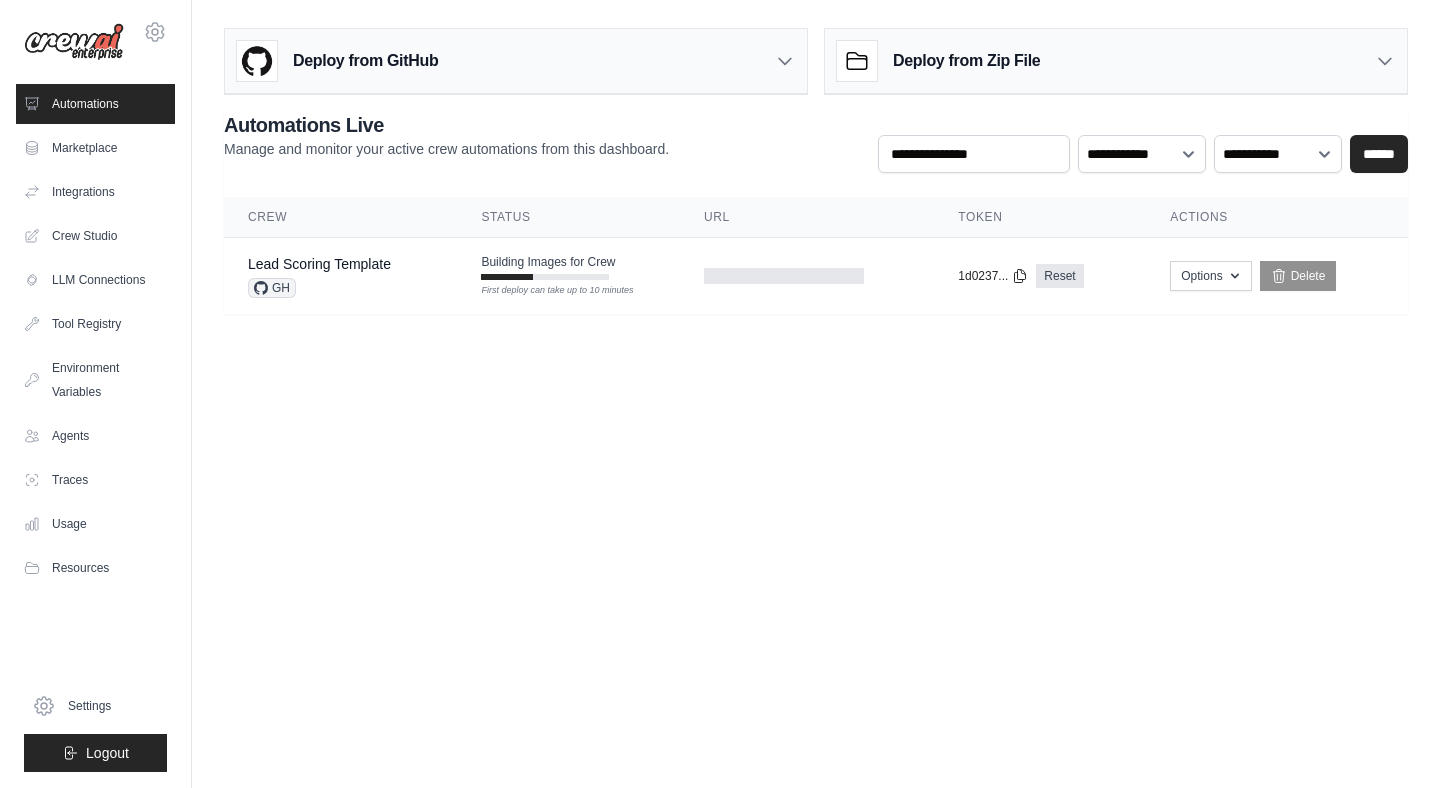 scroll, scrollTop: 0, scrollLeft: 0, axis: both 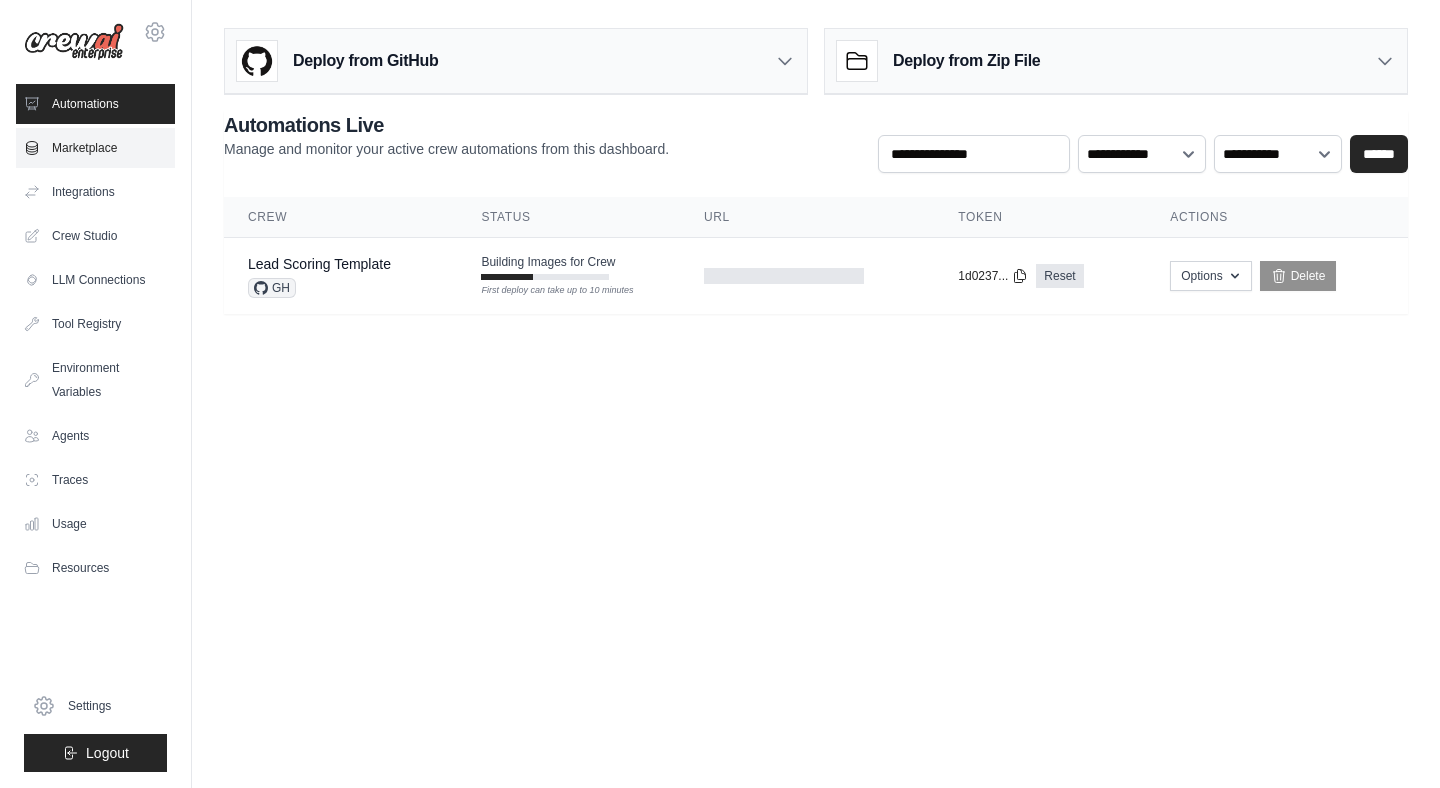 click on "Marketplace" at bounding box center (95, 148) 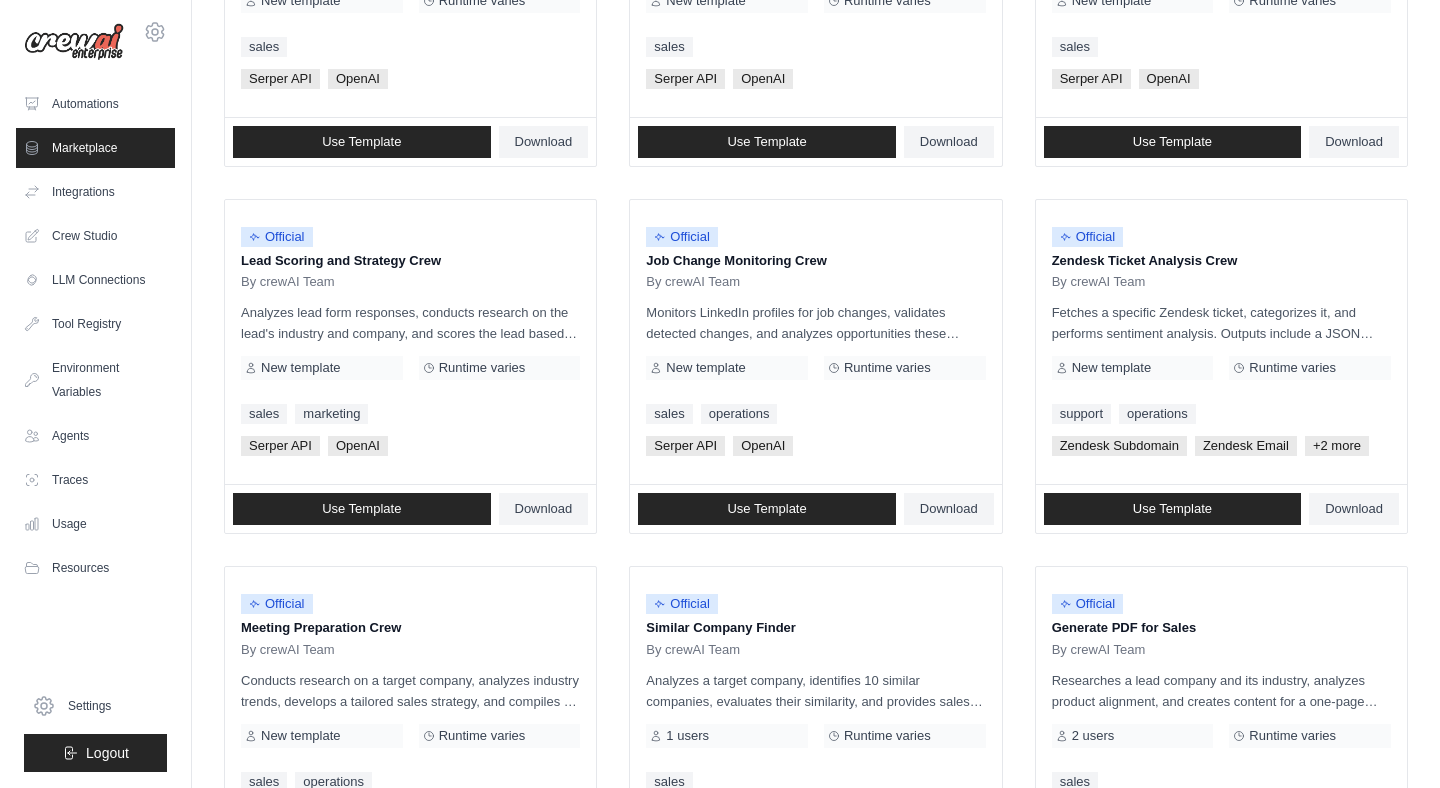 scroll, scrollTop: 1065, scrollLeft: 0, axis: vertical 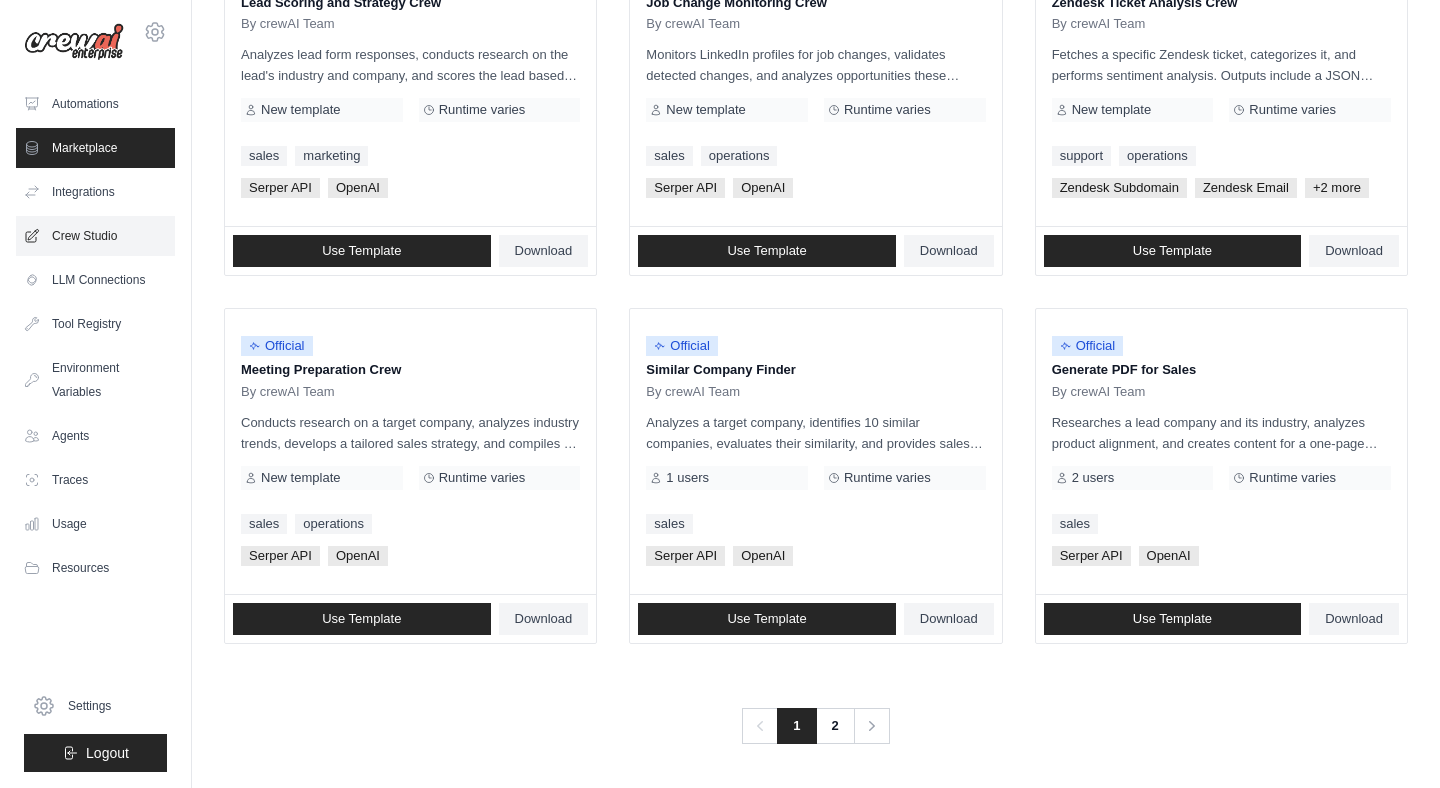 click on "Crew Studio" at bounding box center (95, 236) 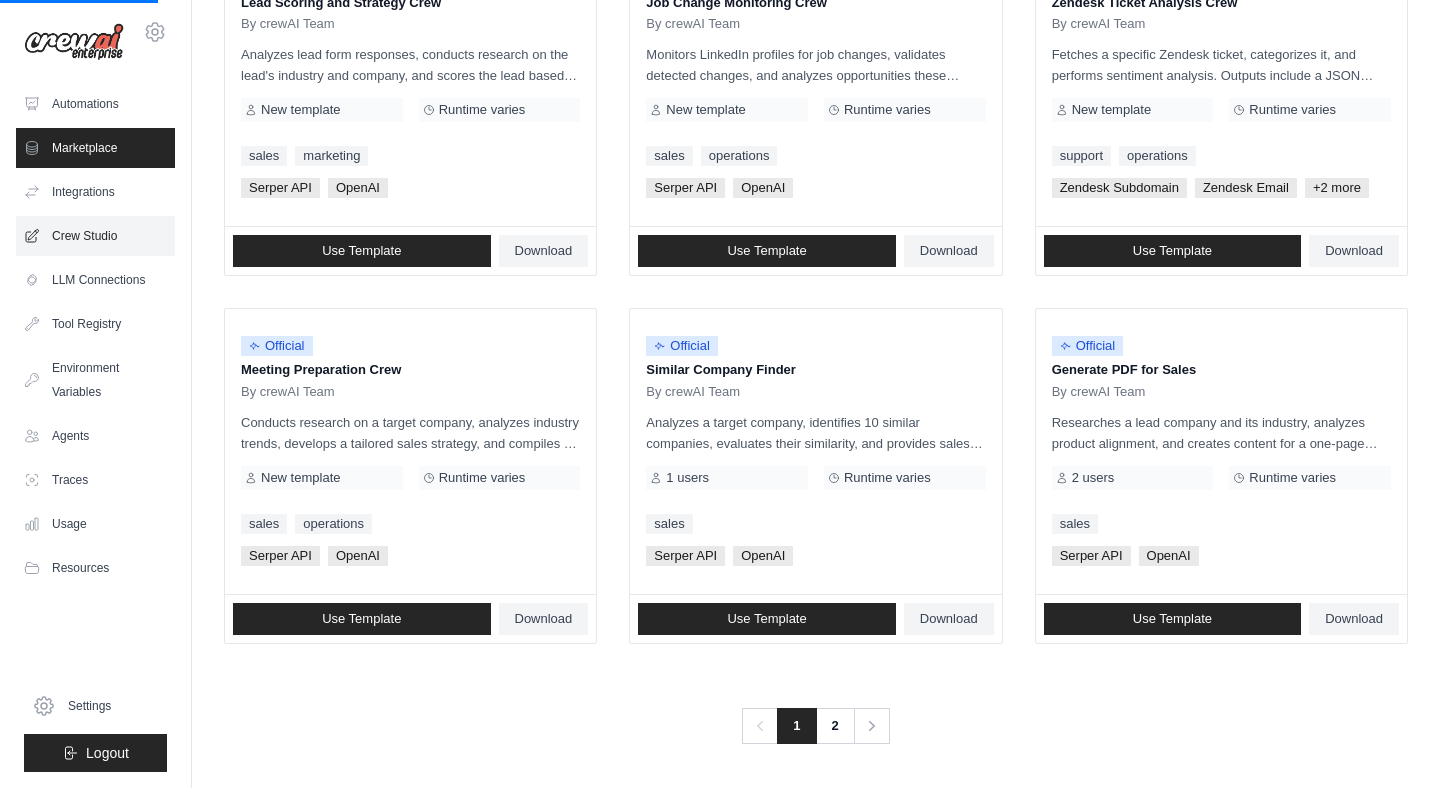 scroll, scrollTop: 0, scrollLeft: 0, axis: both 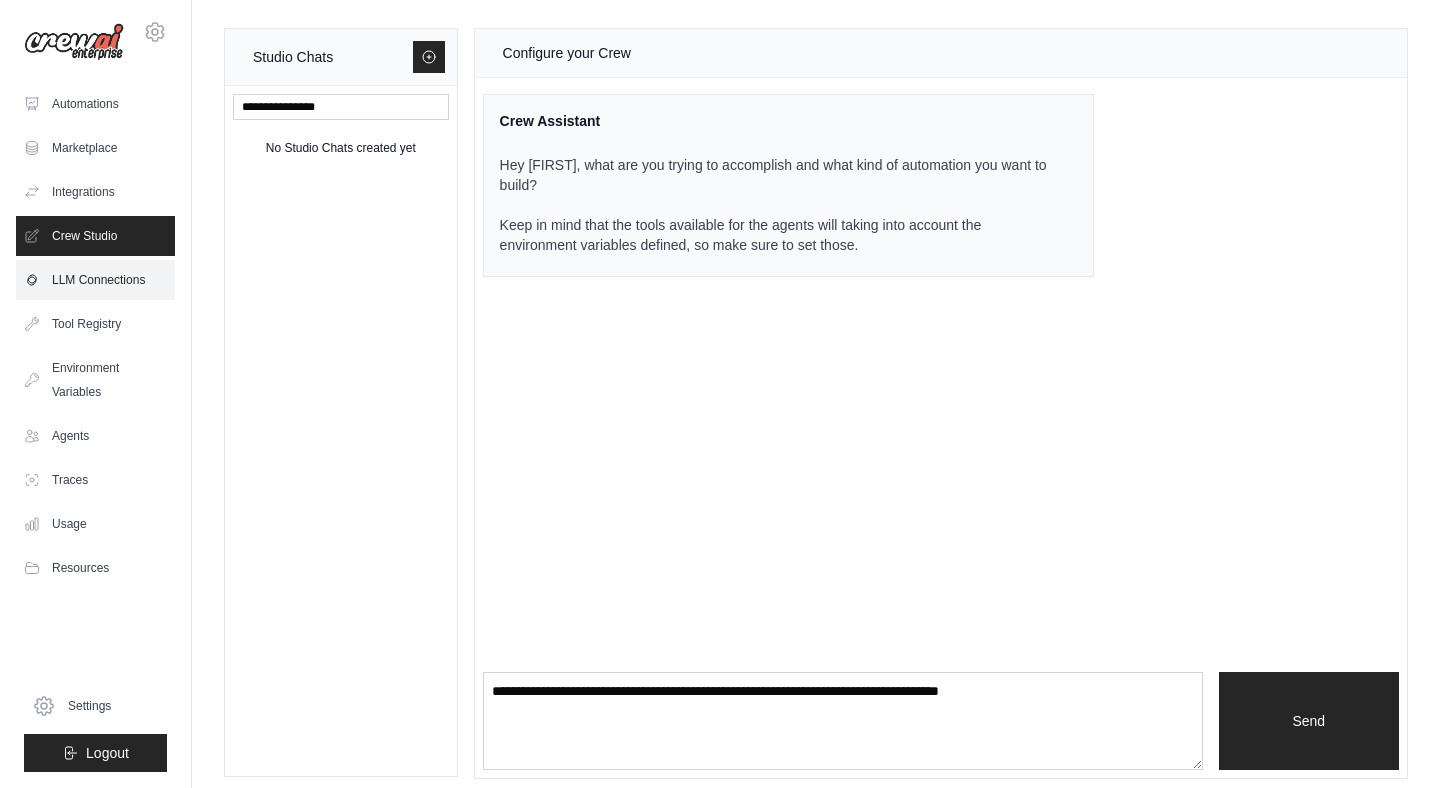 click on "LLM Connections" at bounding box center (95, 280) 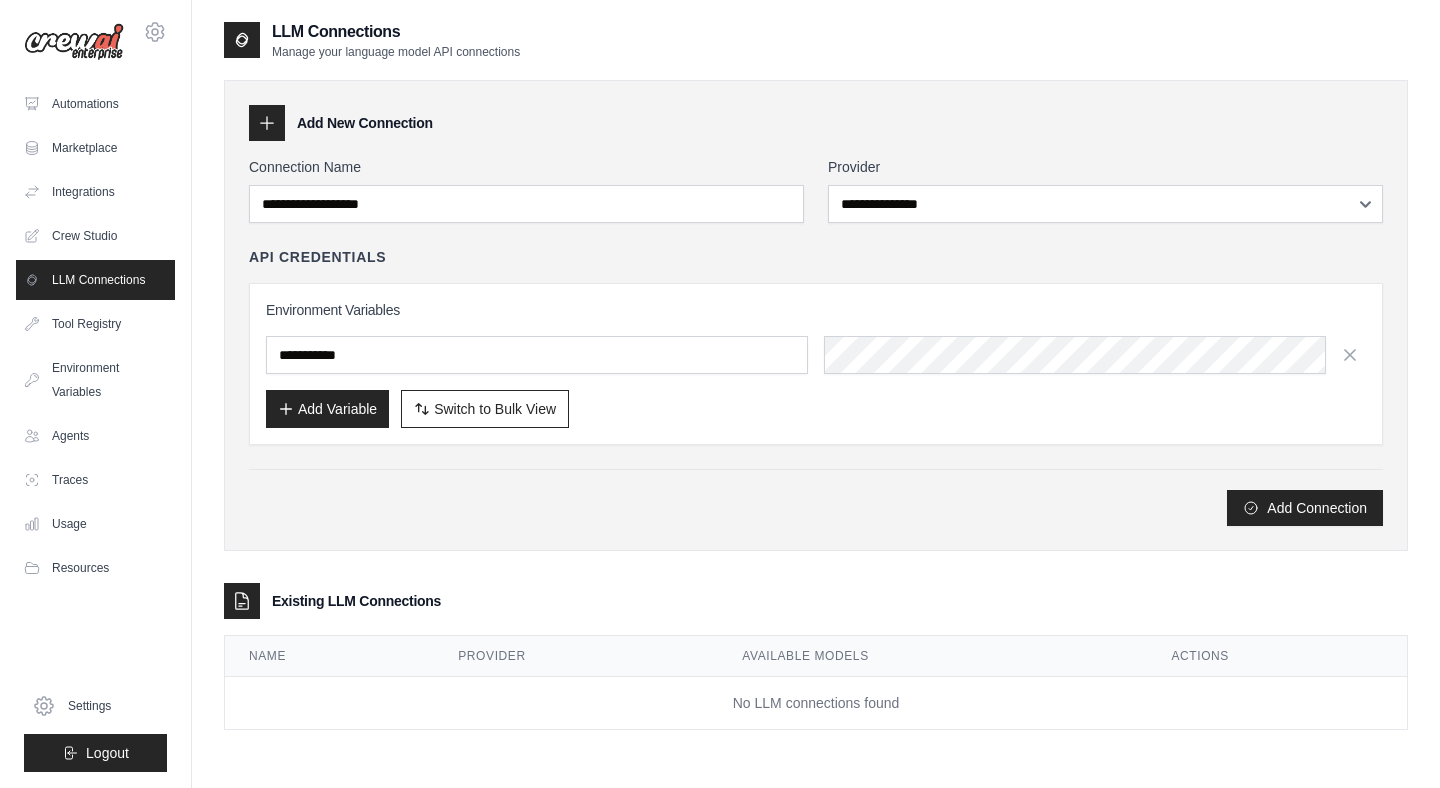 scroll, scrollTop: 40, scrollLeft: 0, axis: vertical 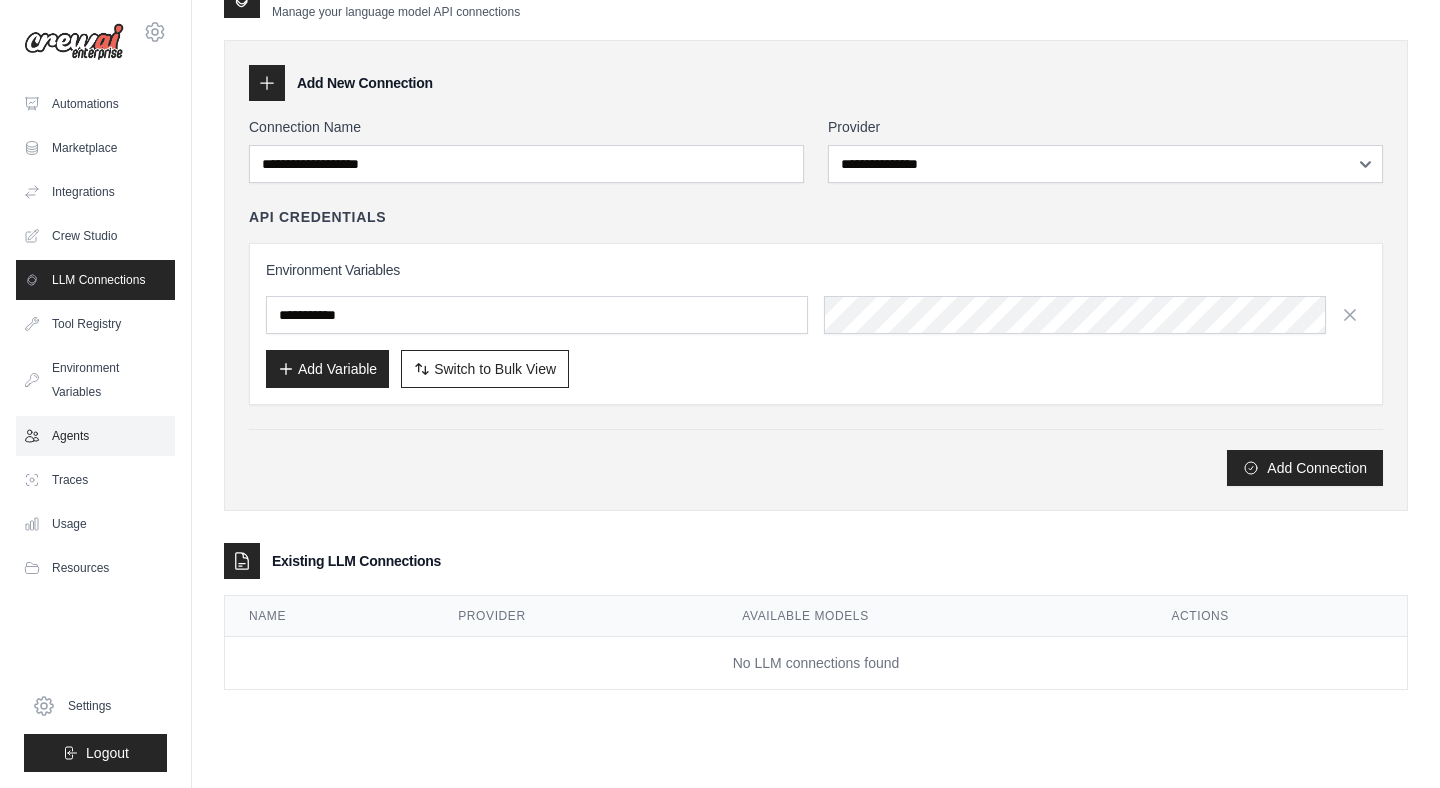 click on "Agents" at bounding box center [95, 436] 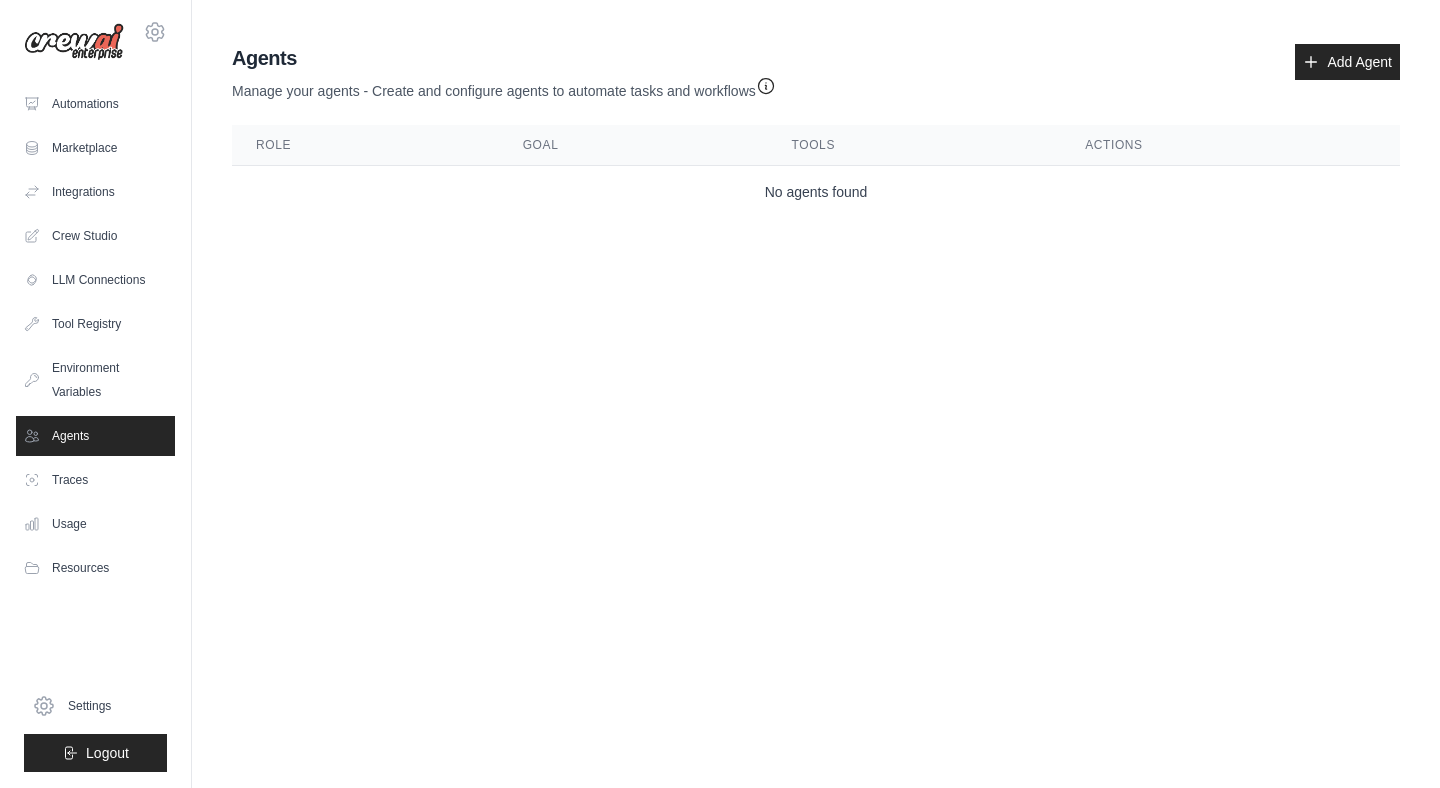 scroll, scrollTop: 0, scrollLeft: 0, axis: both 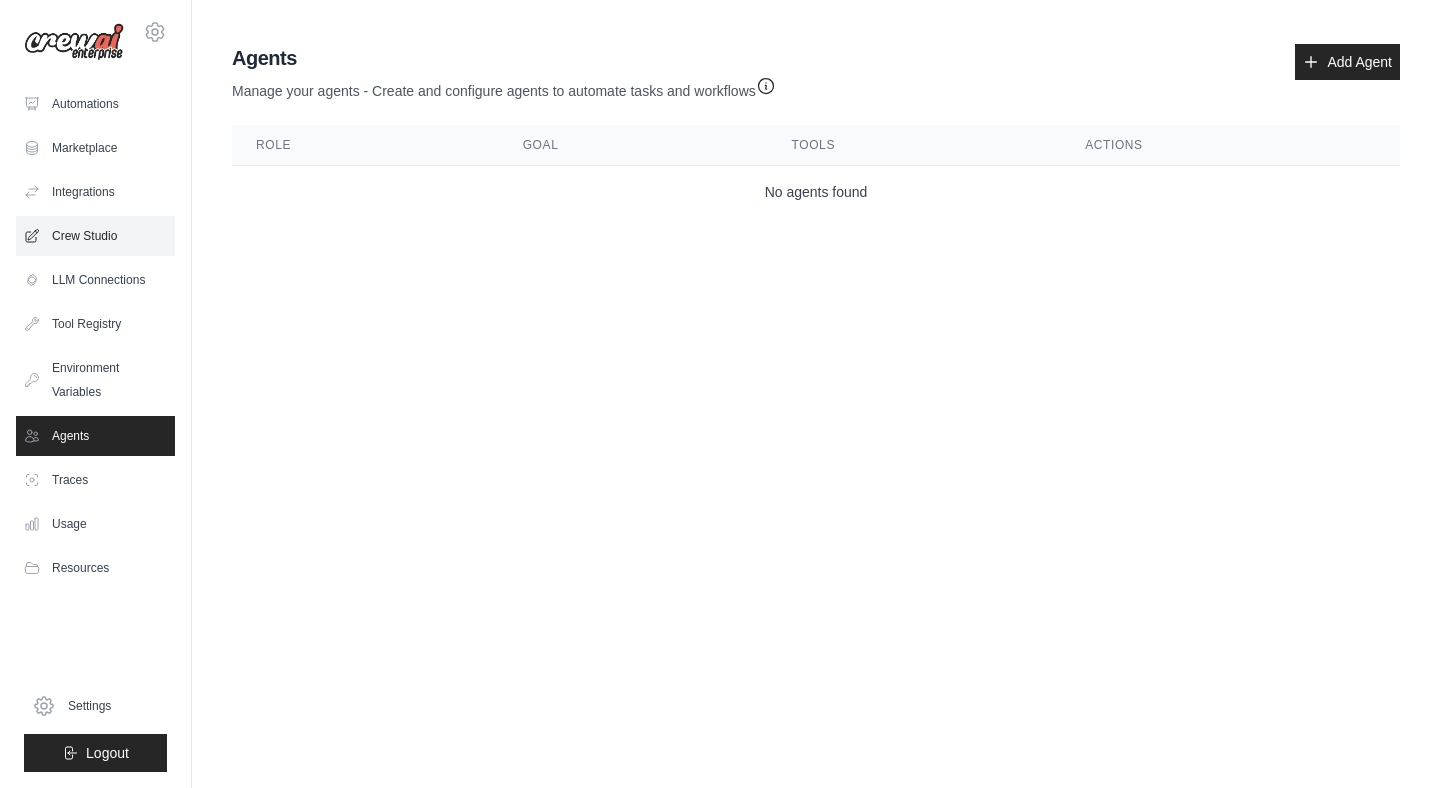 click on "Crew Studio" at bounding box center (95, 236) 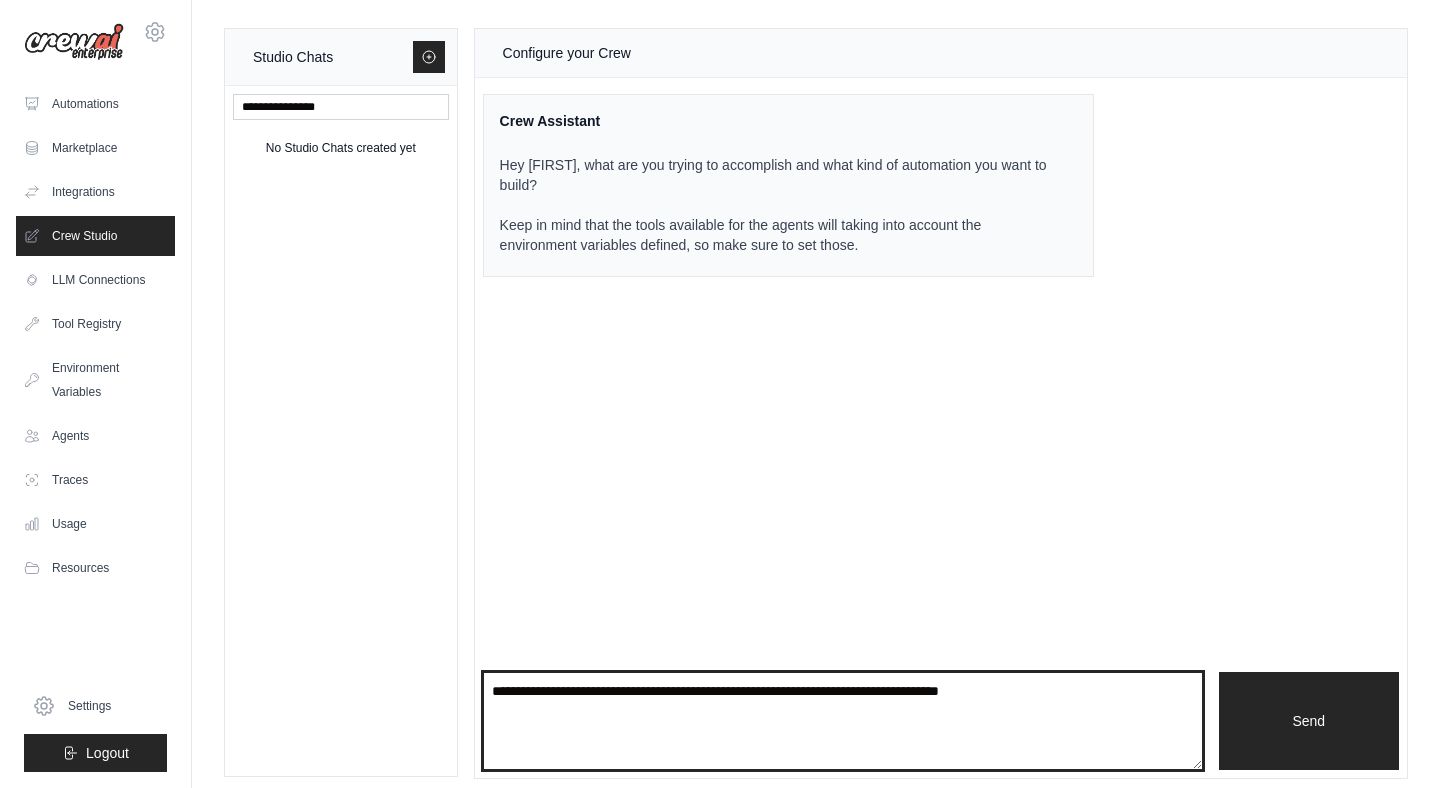 click at bounding box center (843, 721) 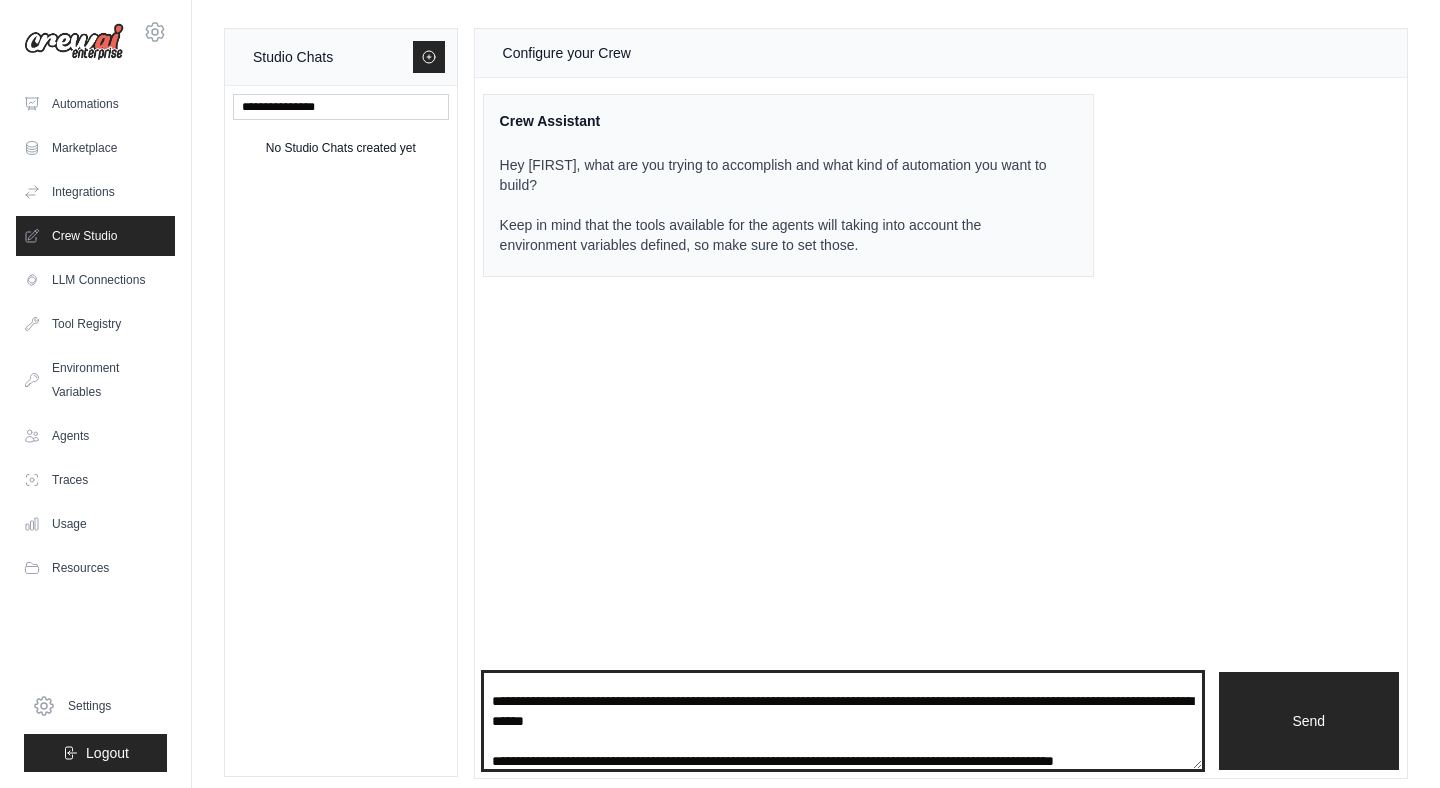 scroll, scrollTop: 50, scrollLeft: 0, axis: vertical 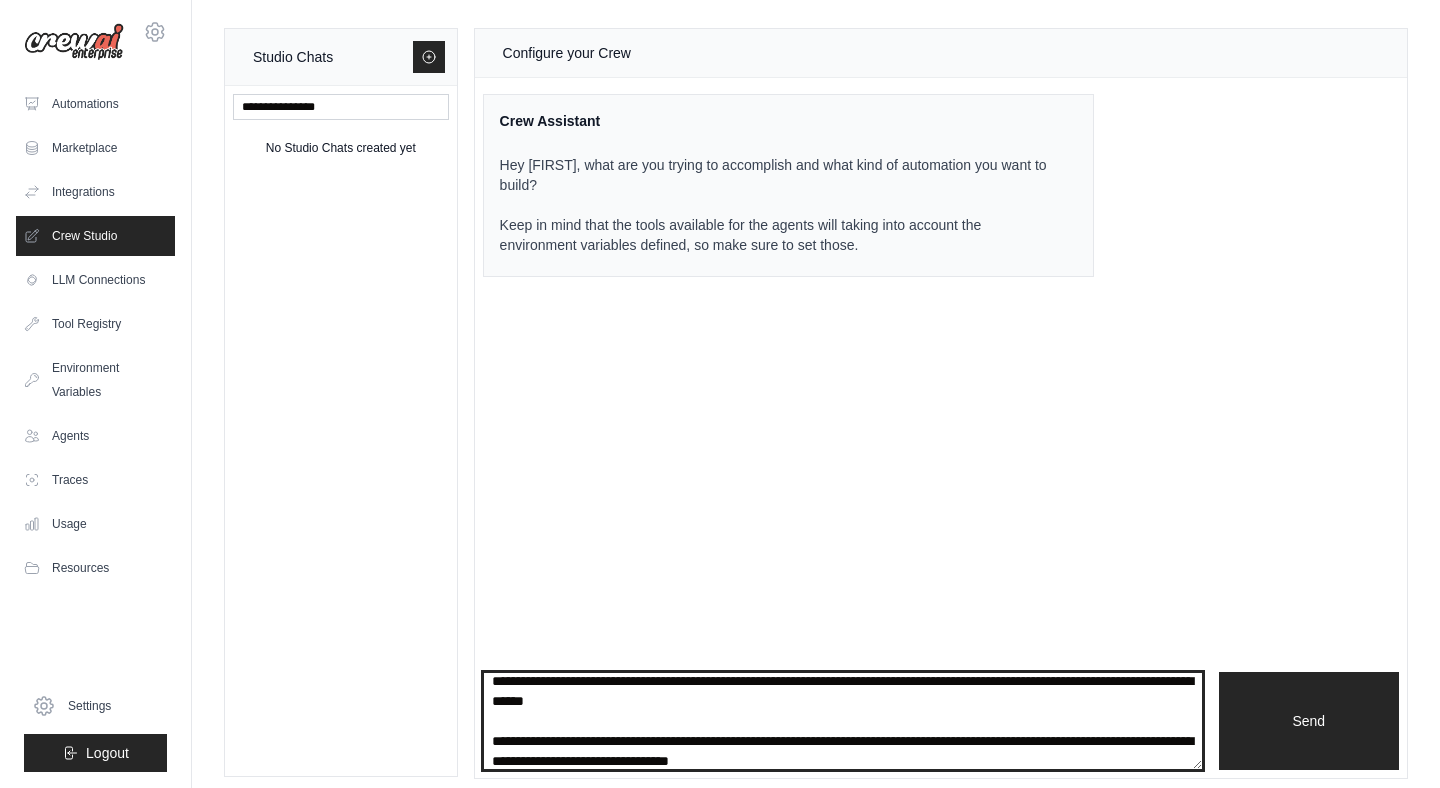 type on "**********" 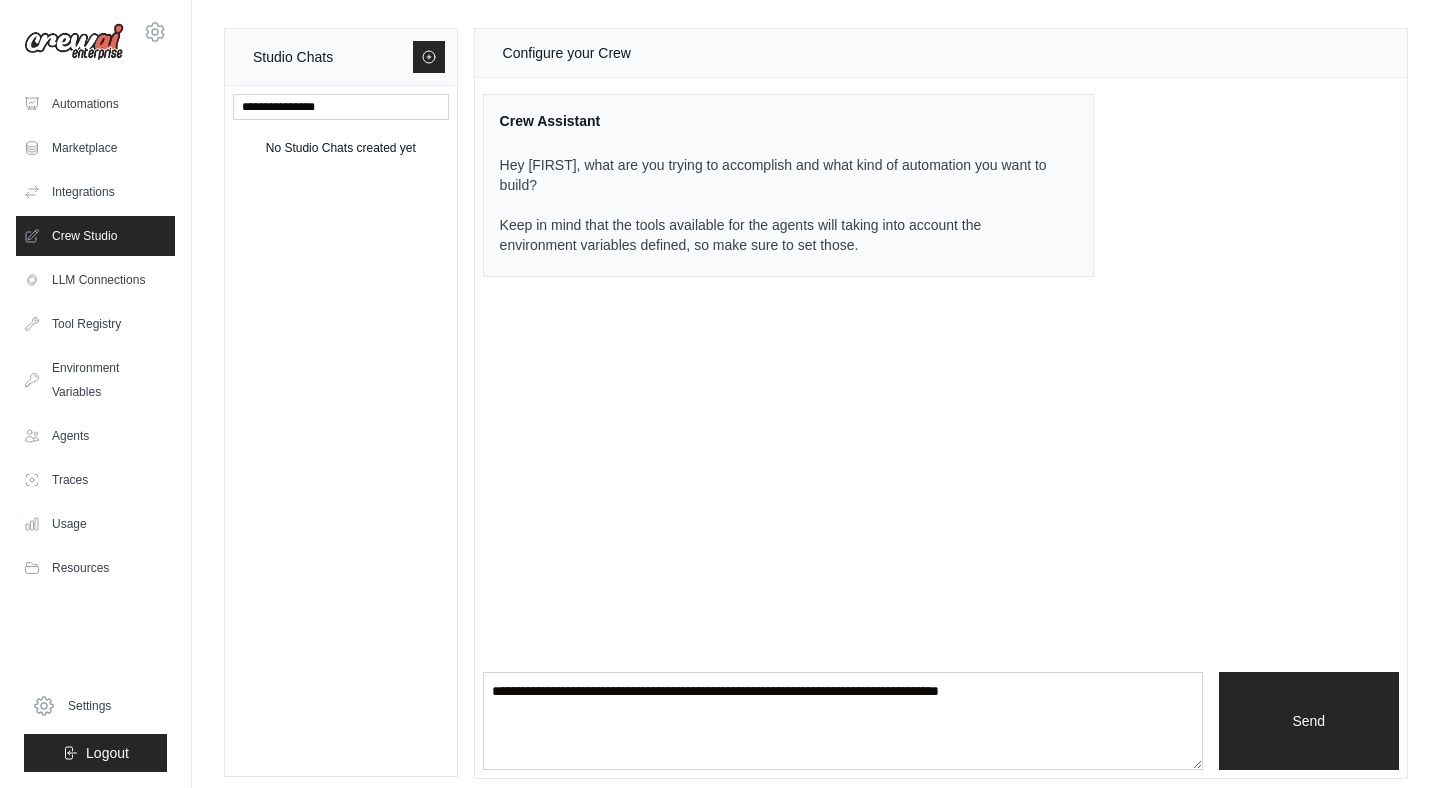 scroll, scrollTop: 0, scrollLeft: 0, axis: both 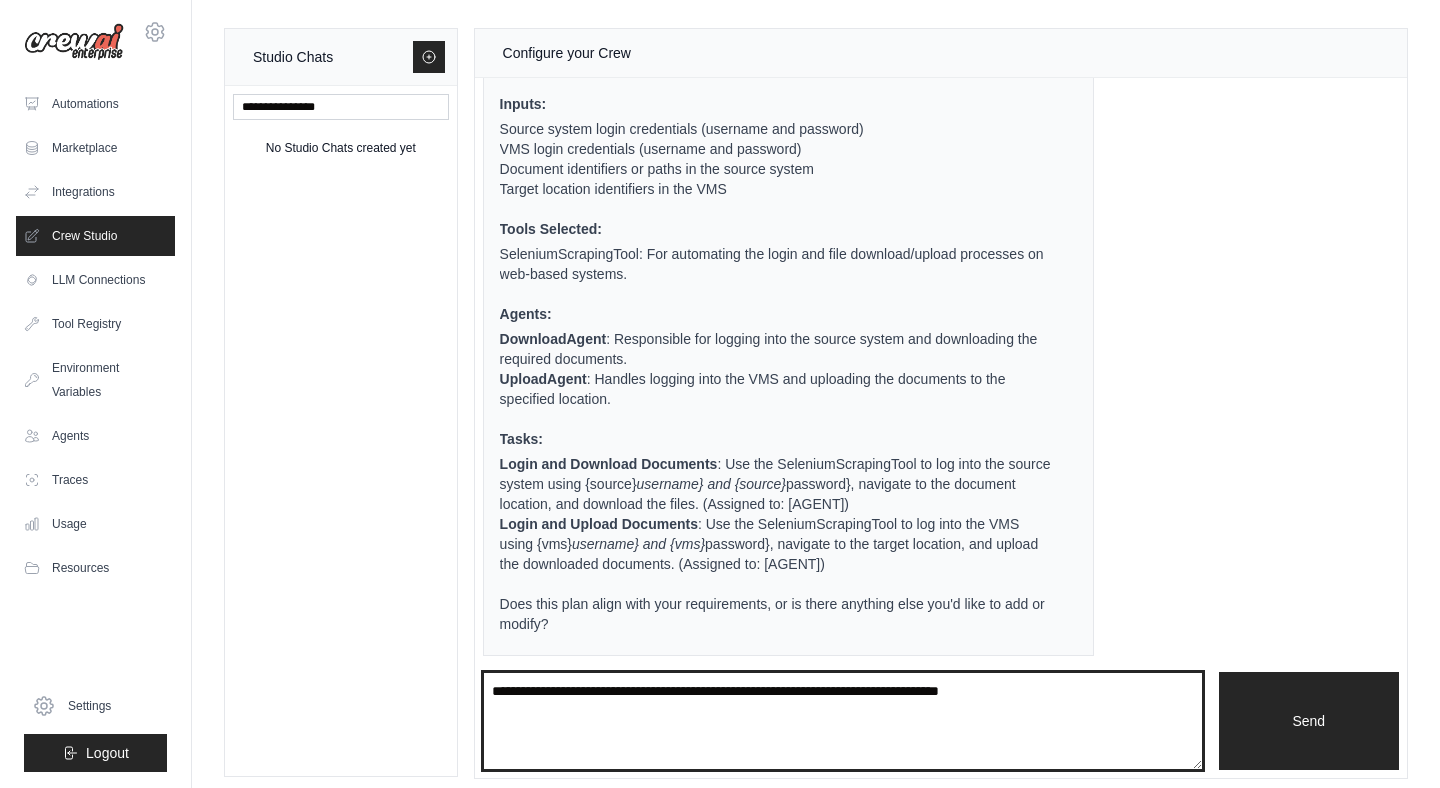 click at bounding box center [843, 721] 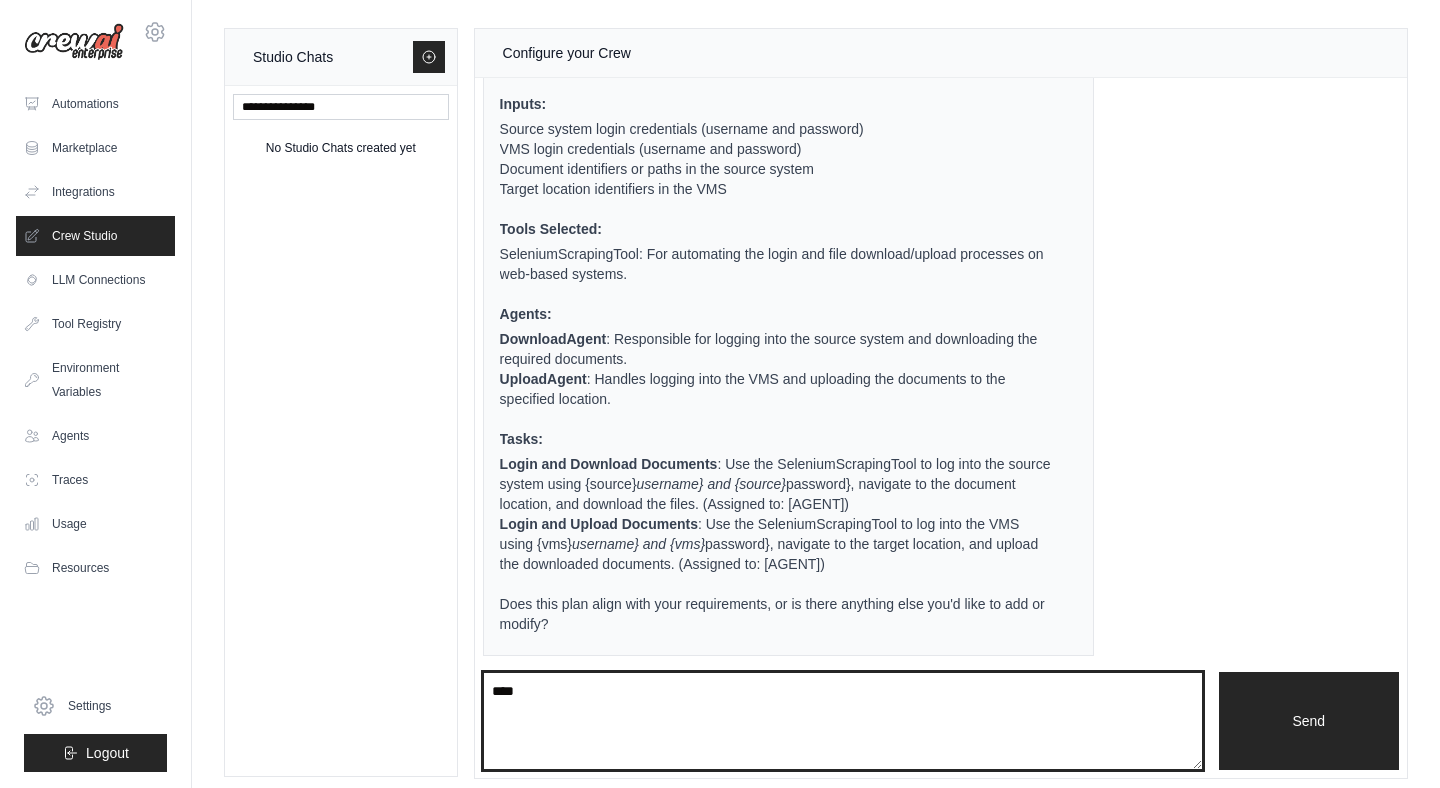 type on "****" 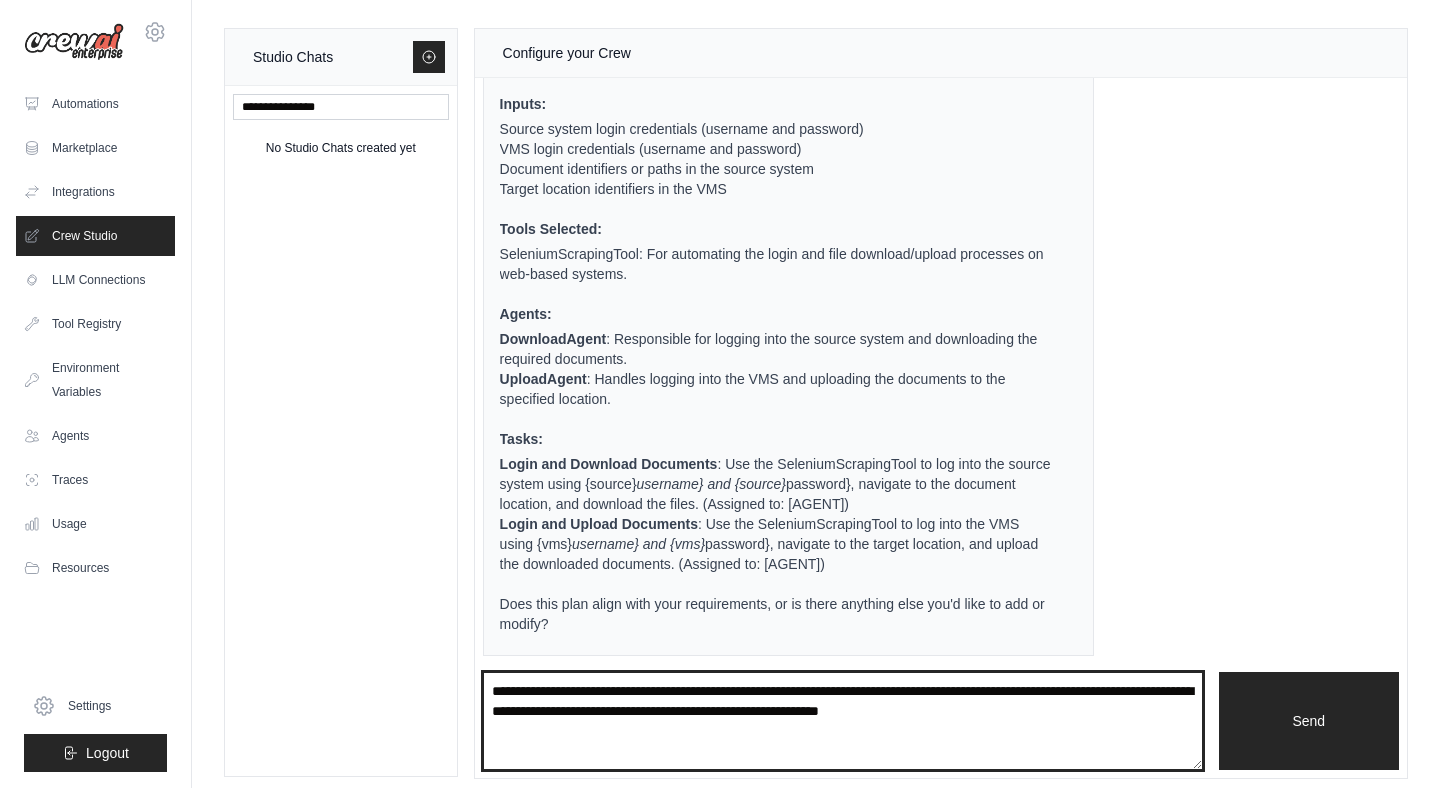 type on "**********" 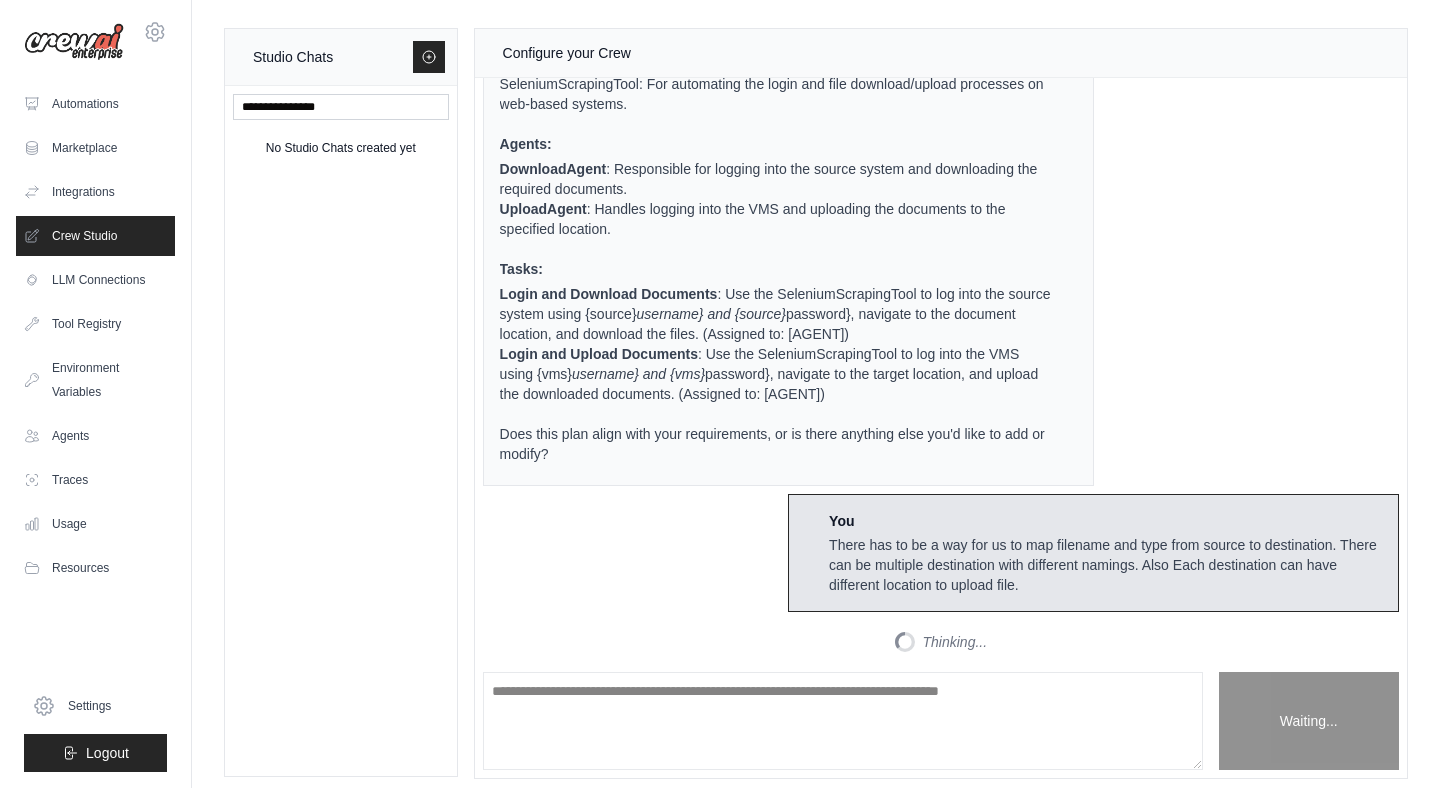 scroll, scrollTop: 1959, scrollLeft: 0, axis: vertical 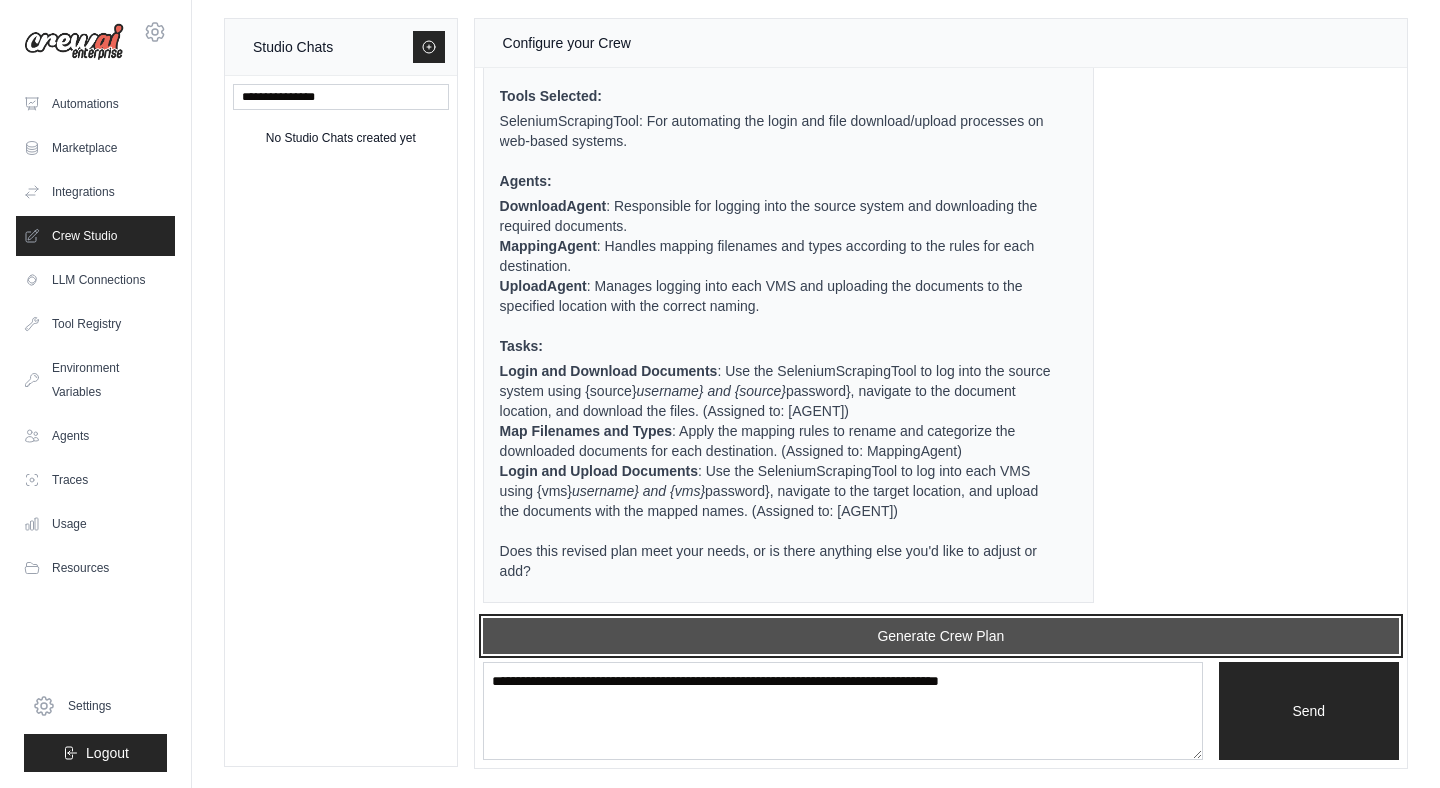 click on "Generate Crew Plan" at bounding box center [941, 636] 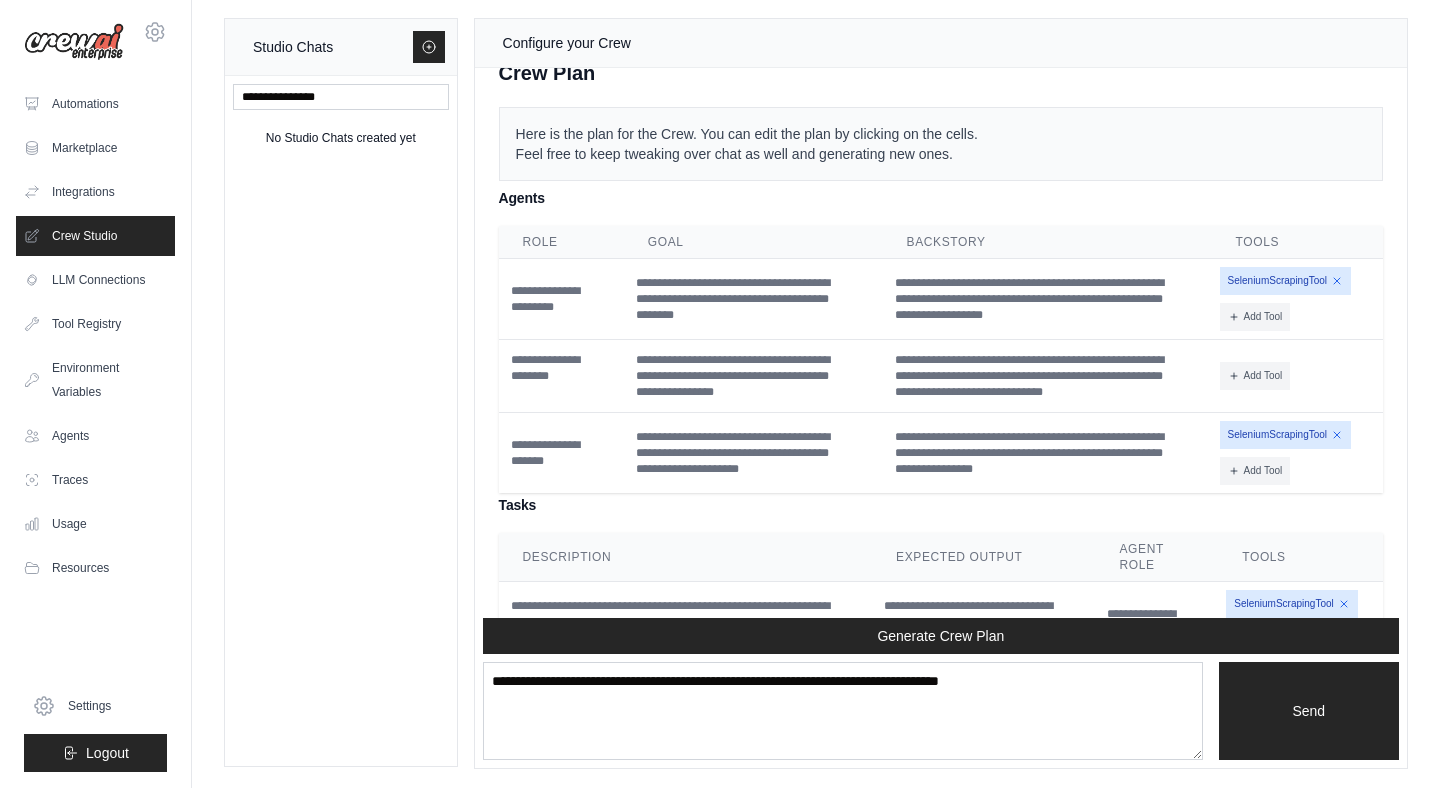 scroll, scrollTop: 2544, scrollLeft: 0, axis: vertical 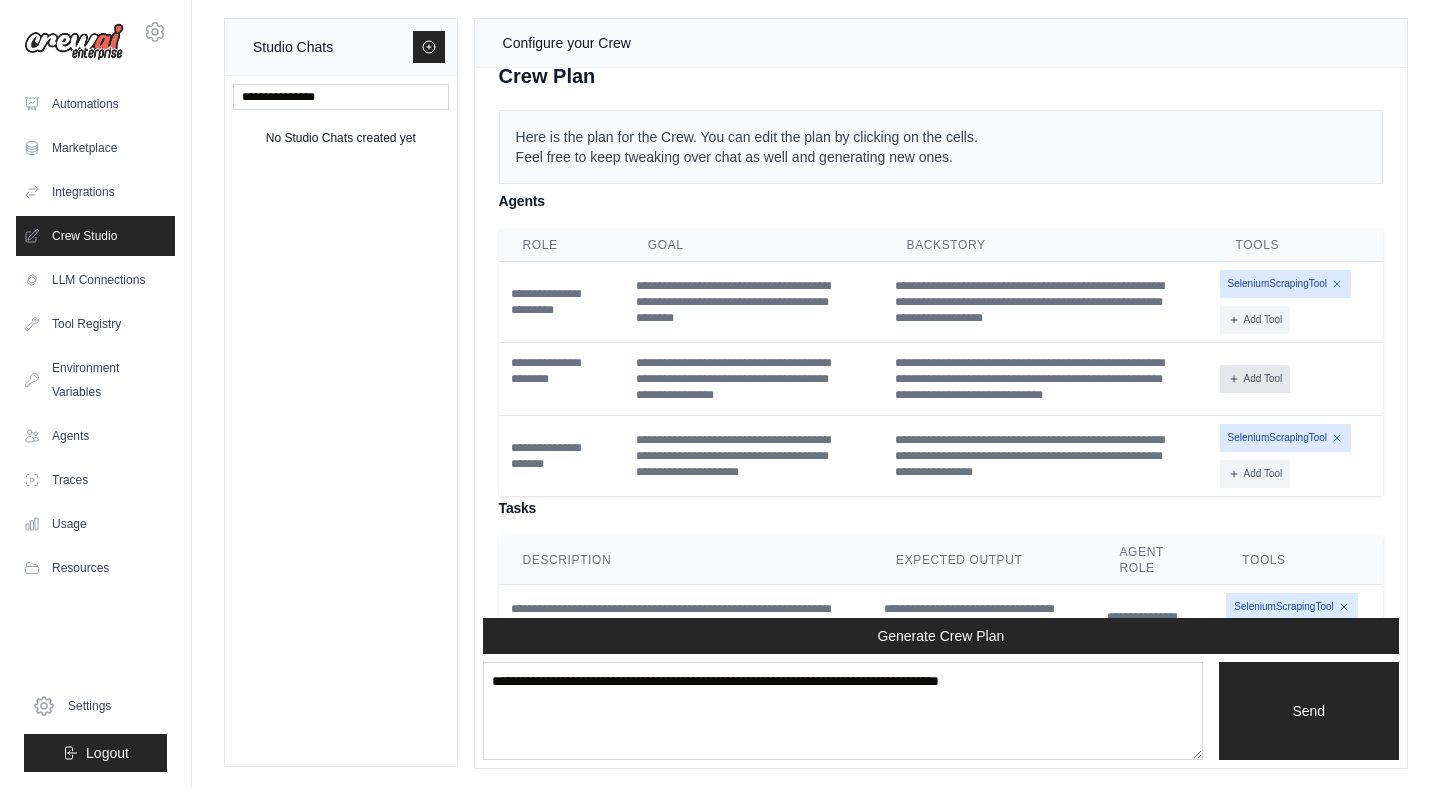 click on "Add Tool" at bounding box center (1255, 379) 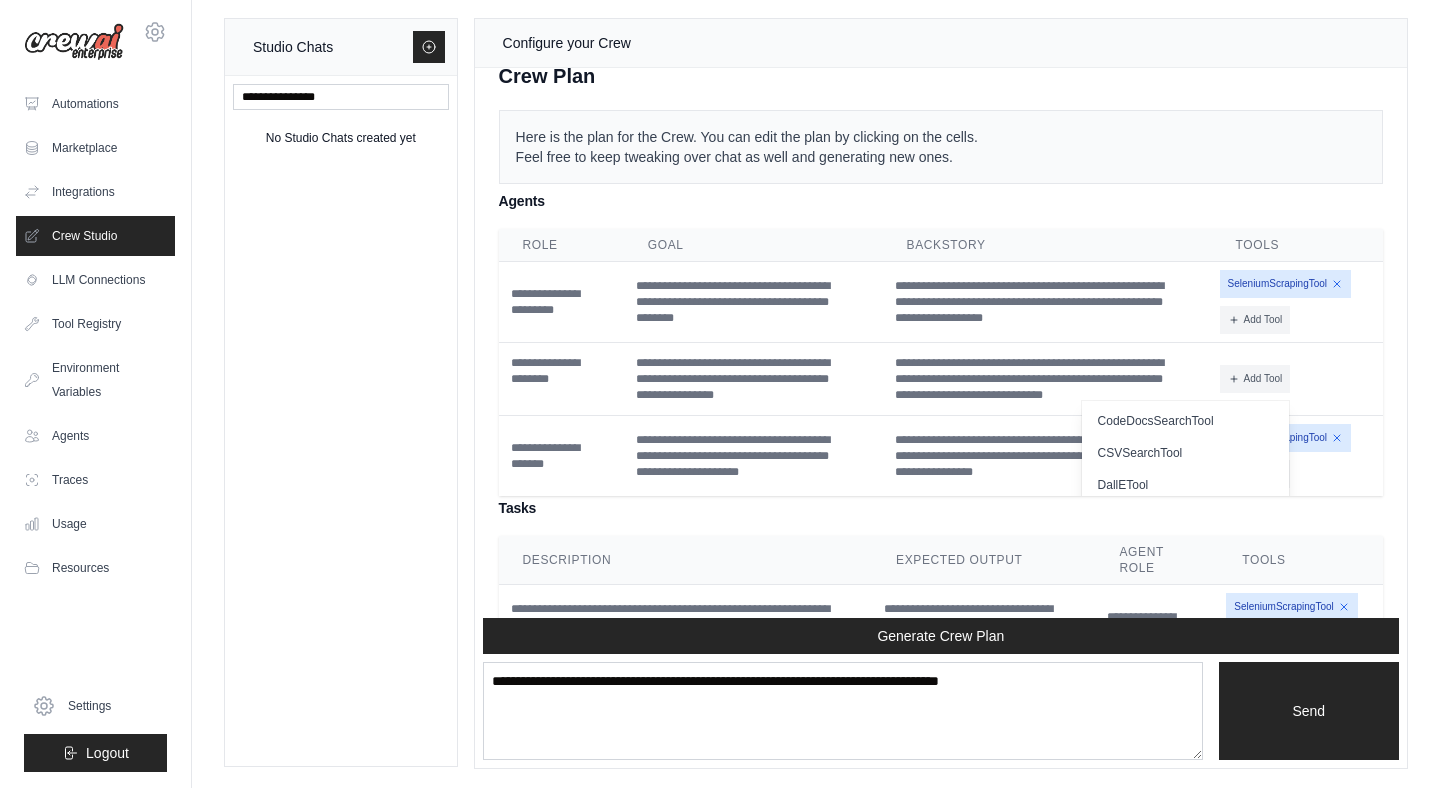 click on "Add Tool
CodeDocsSearchTool
CSVSearchTool
DallETool
DirectoryReadTool" at bounding box center [1297, 379] 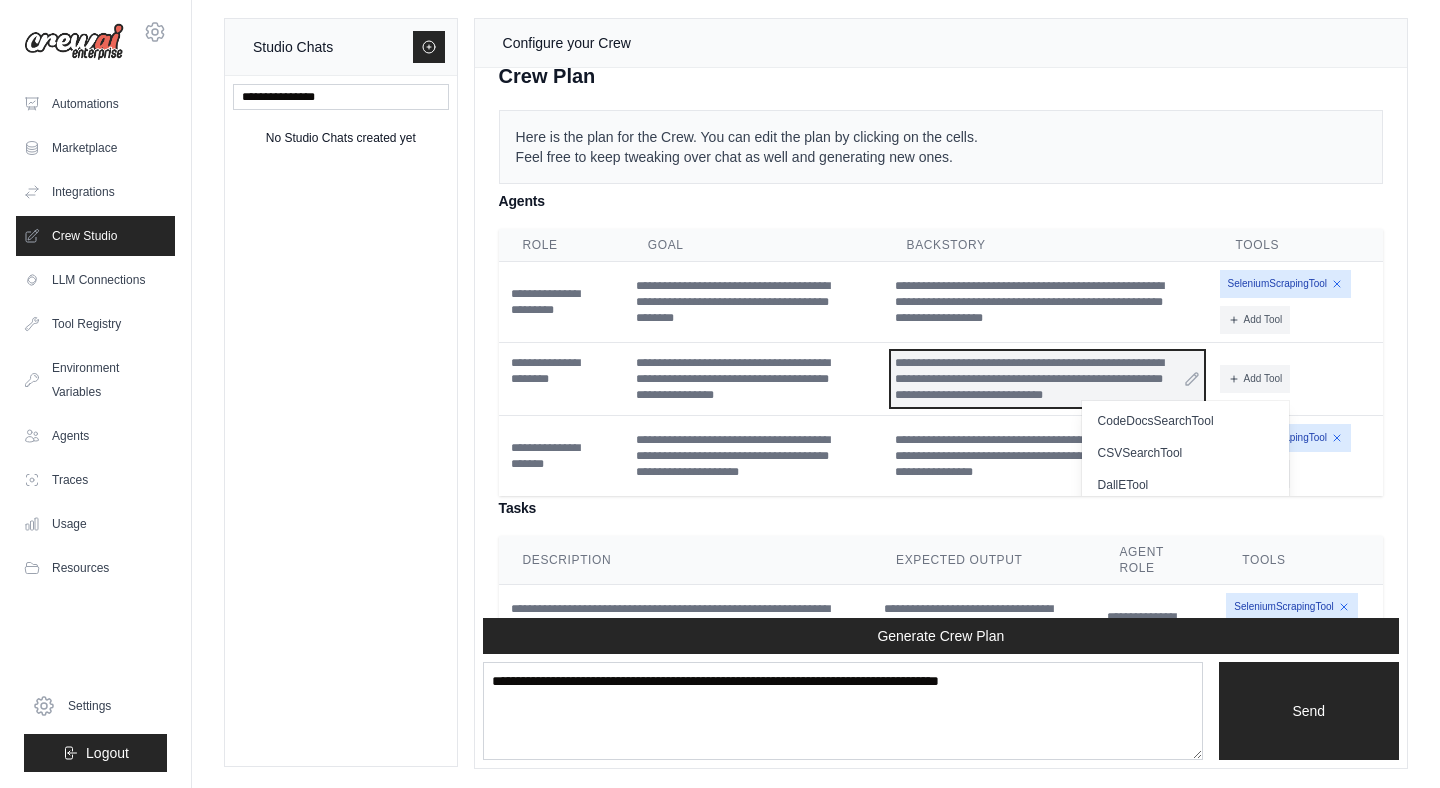 click on "**********" at bounding box center [1047, 379] 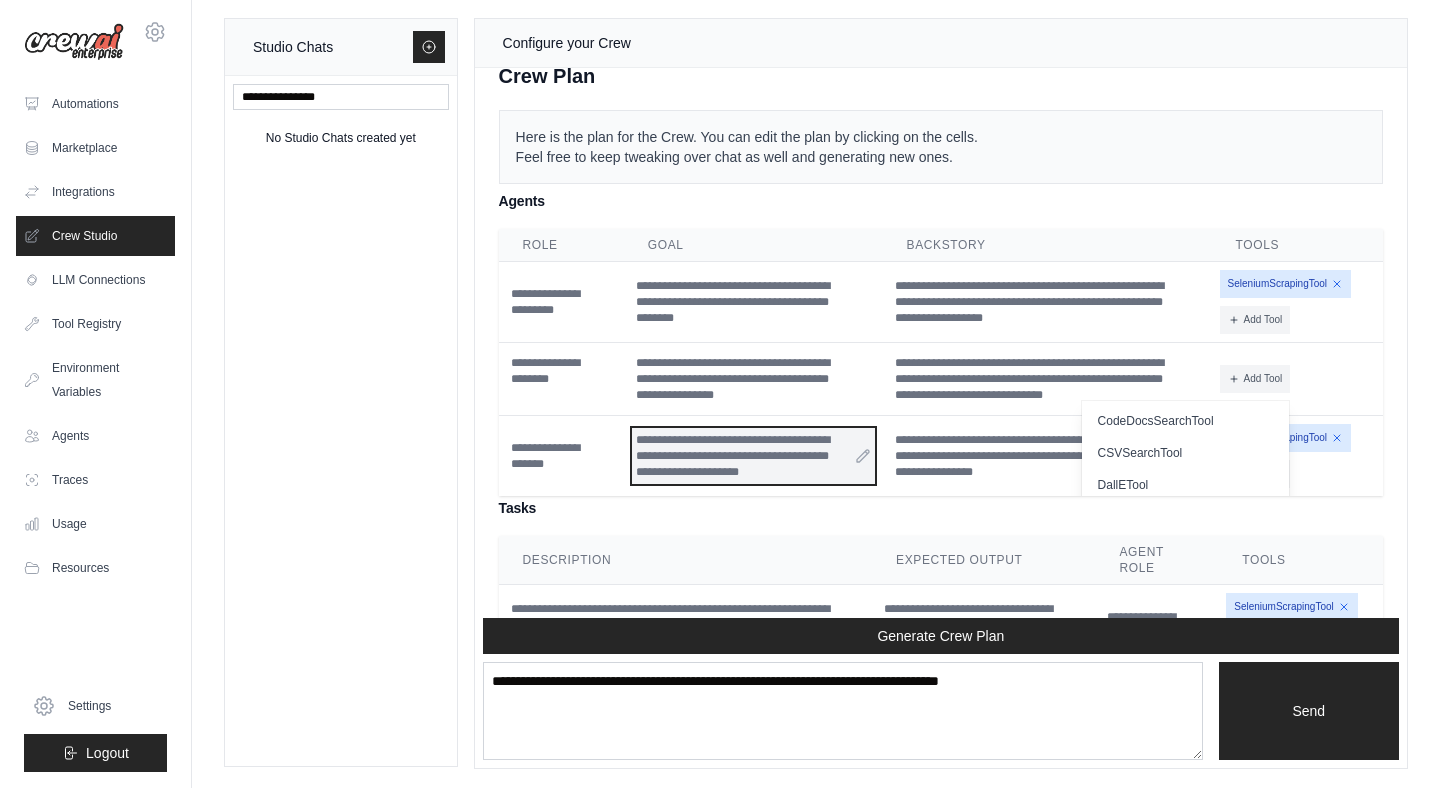 click on "**********" at bounding box center [753, 456] 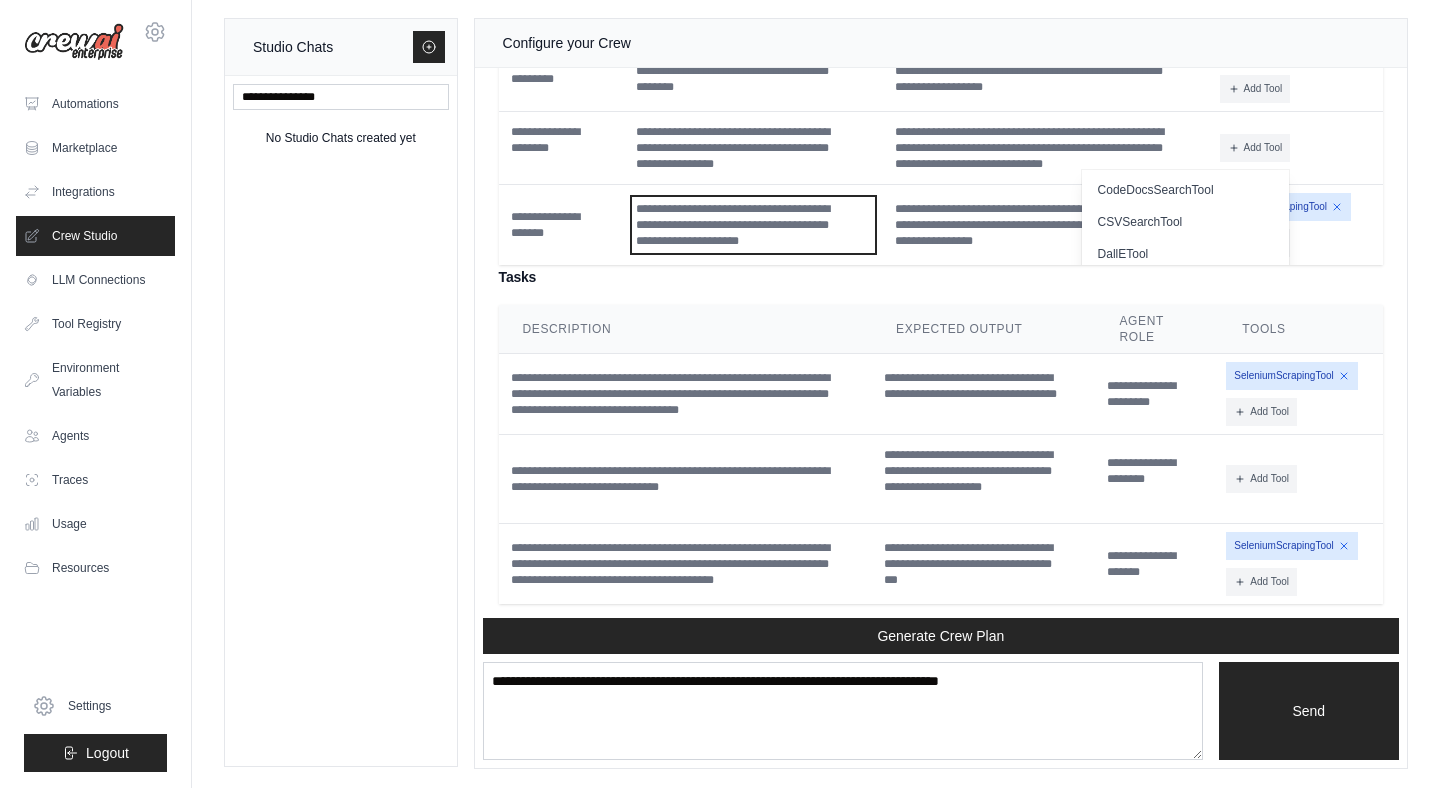 scroll, scrollTop: 2778, scrollLeft: 0, axis: vertical 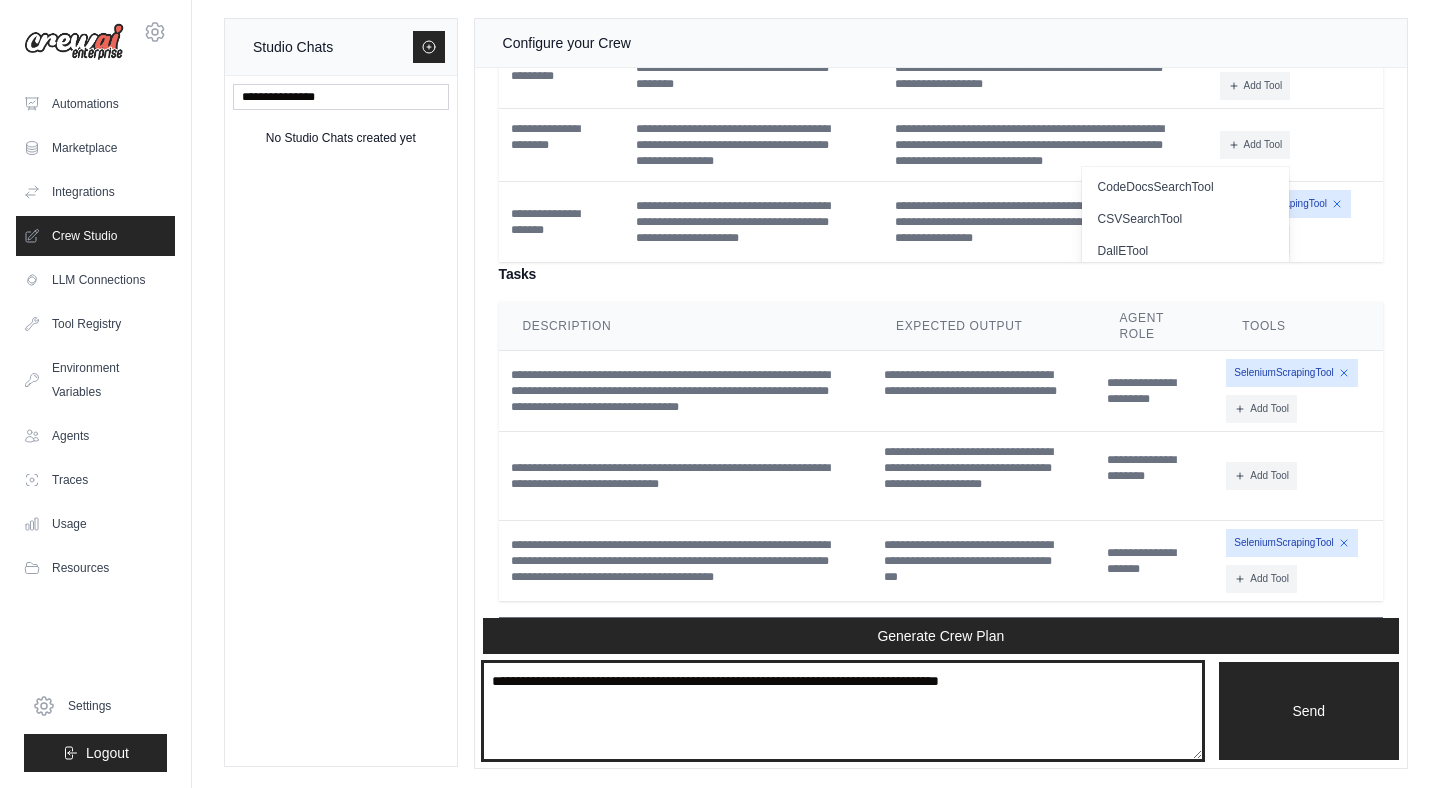click at bounding box center (843, 711) 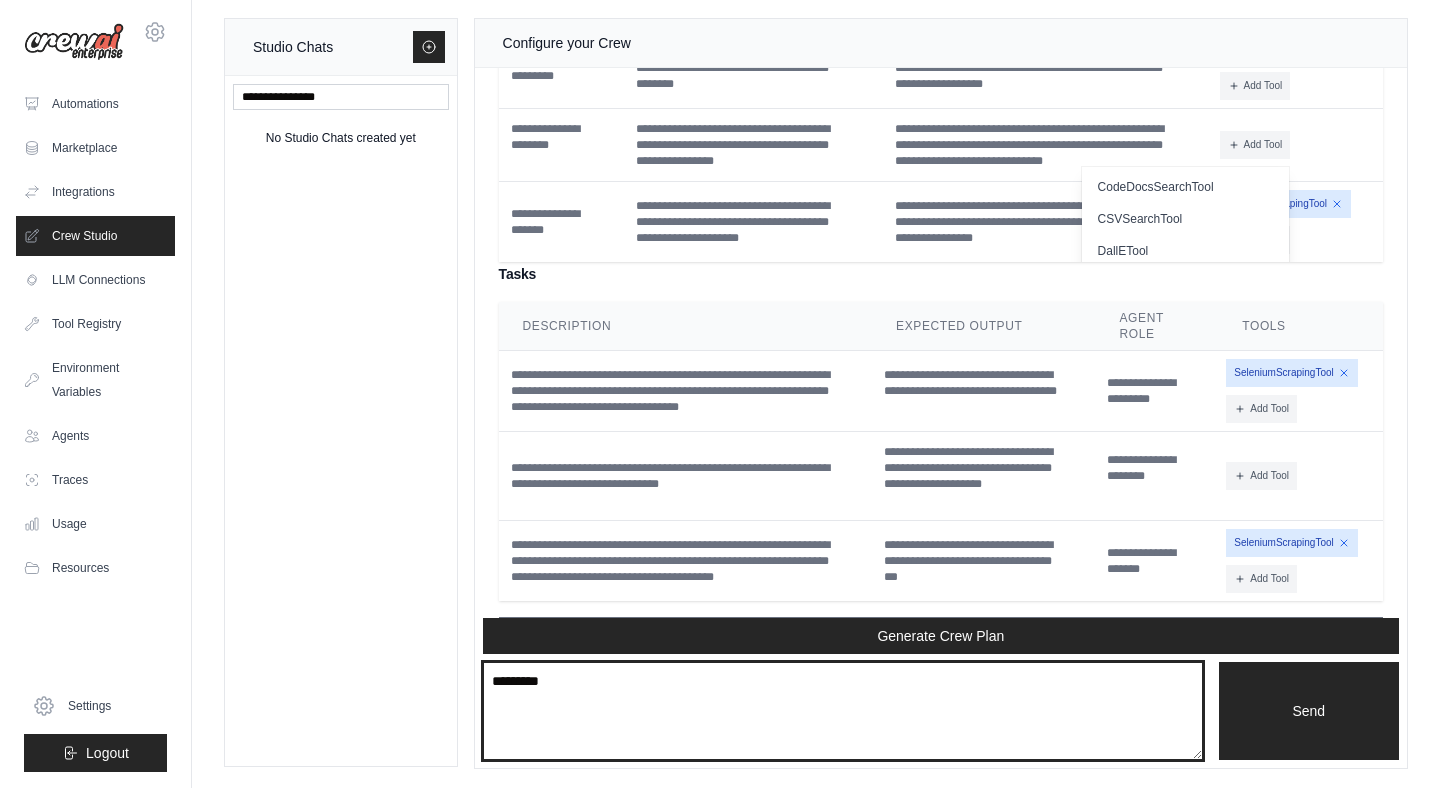 type on "***" 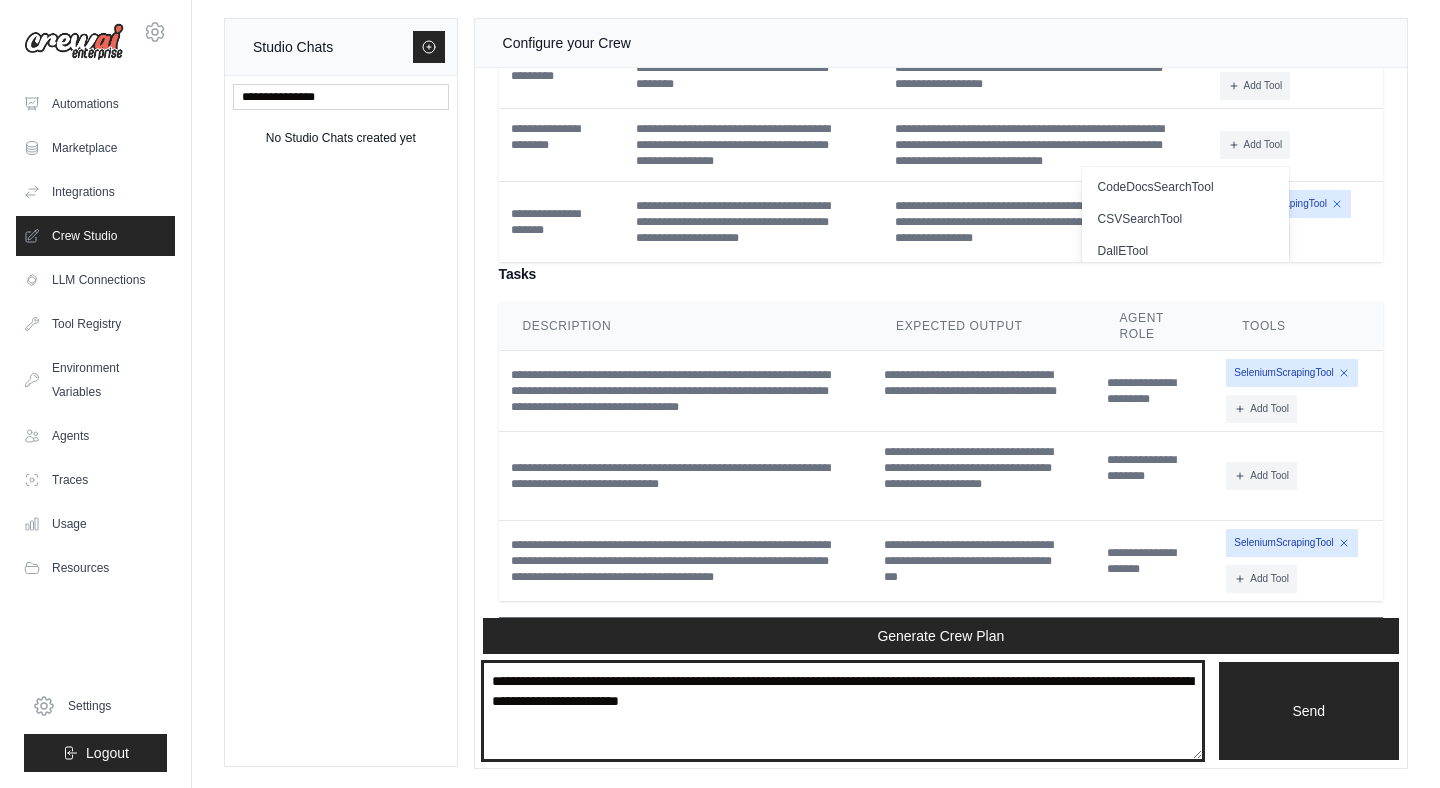 type on "**********" 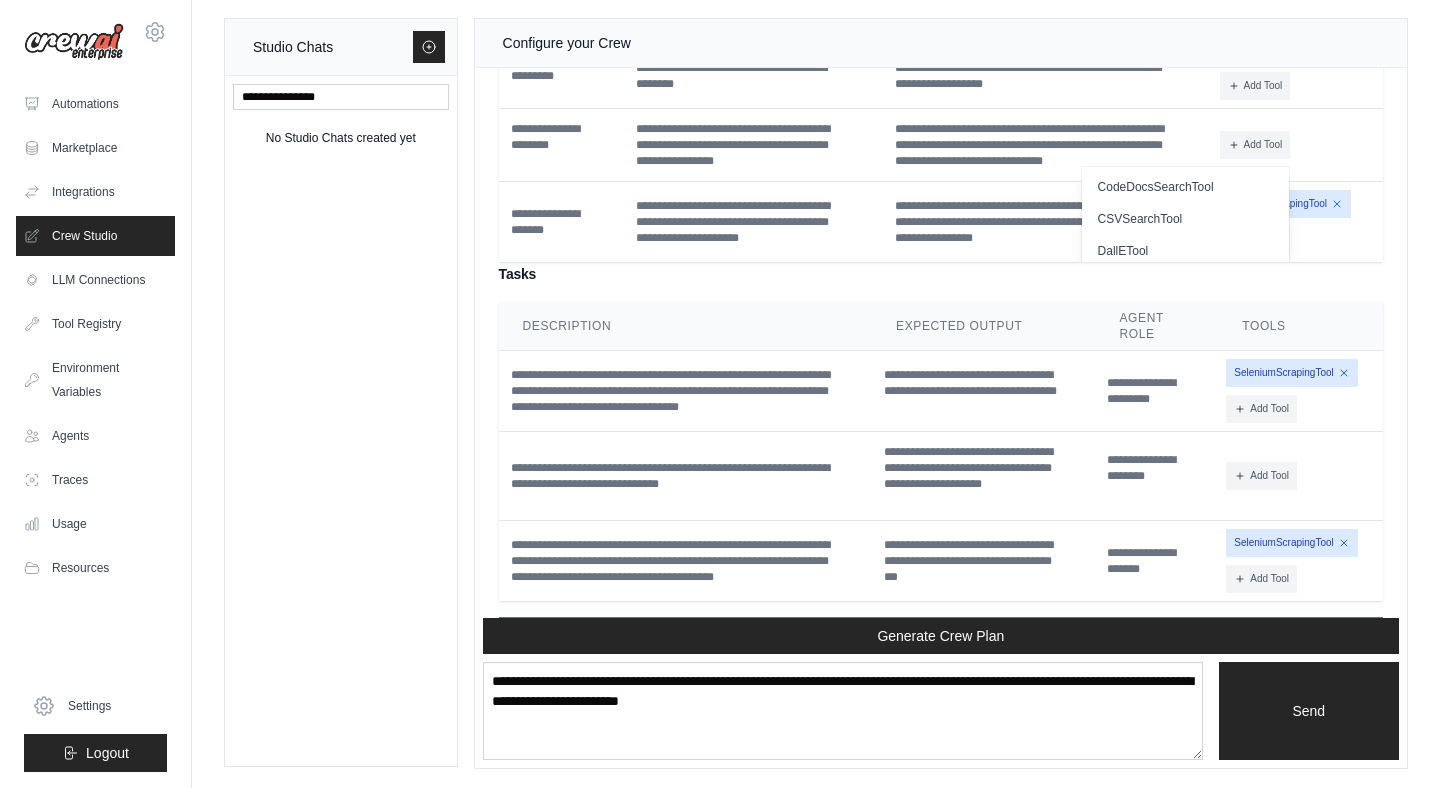 type 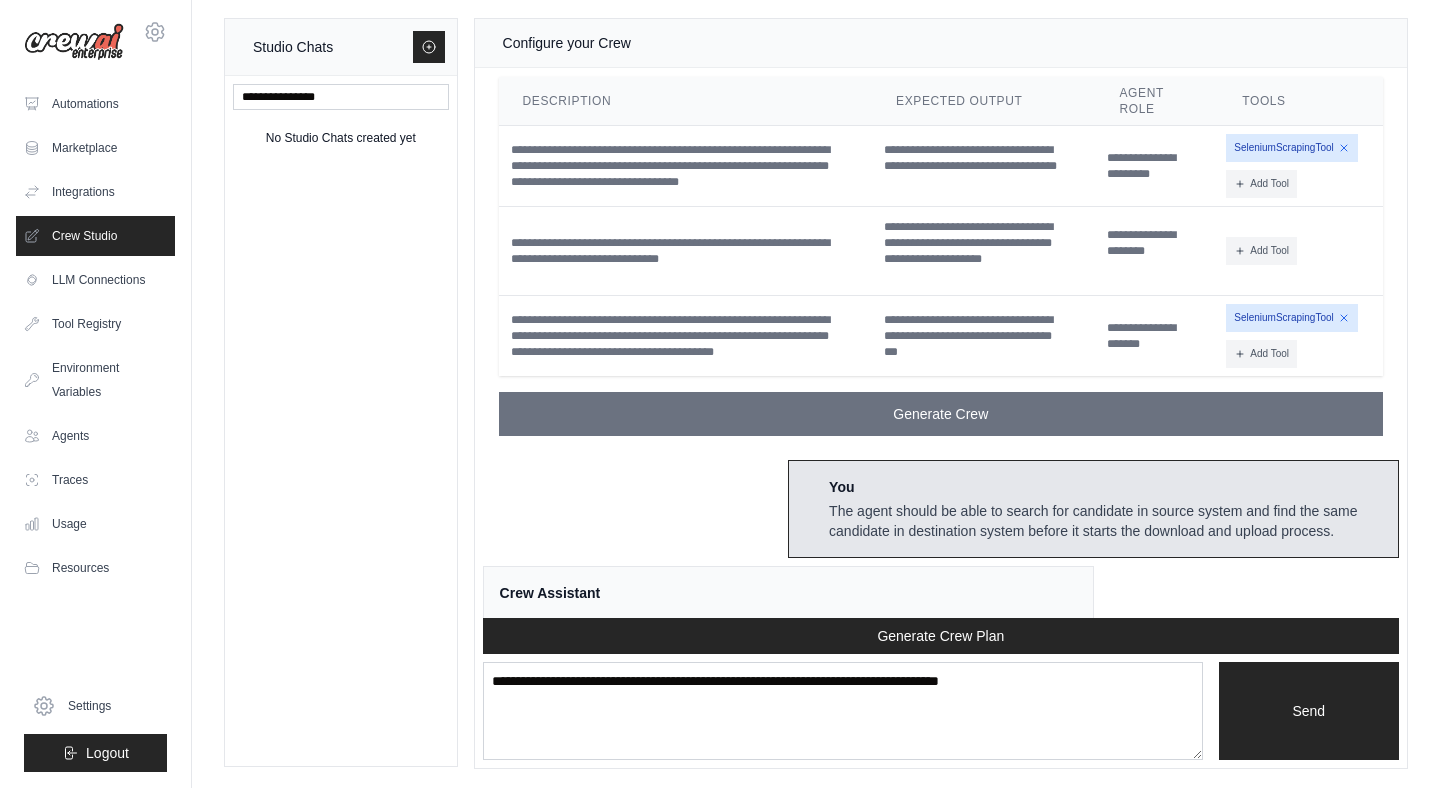scroll, scrollTop: 4230, scrollLeft: 0, axis: vertical 